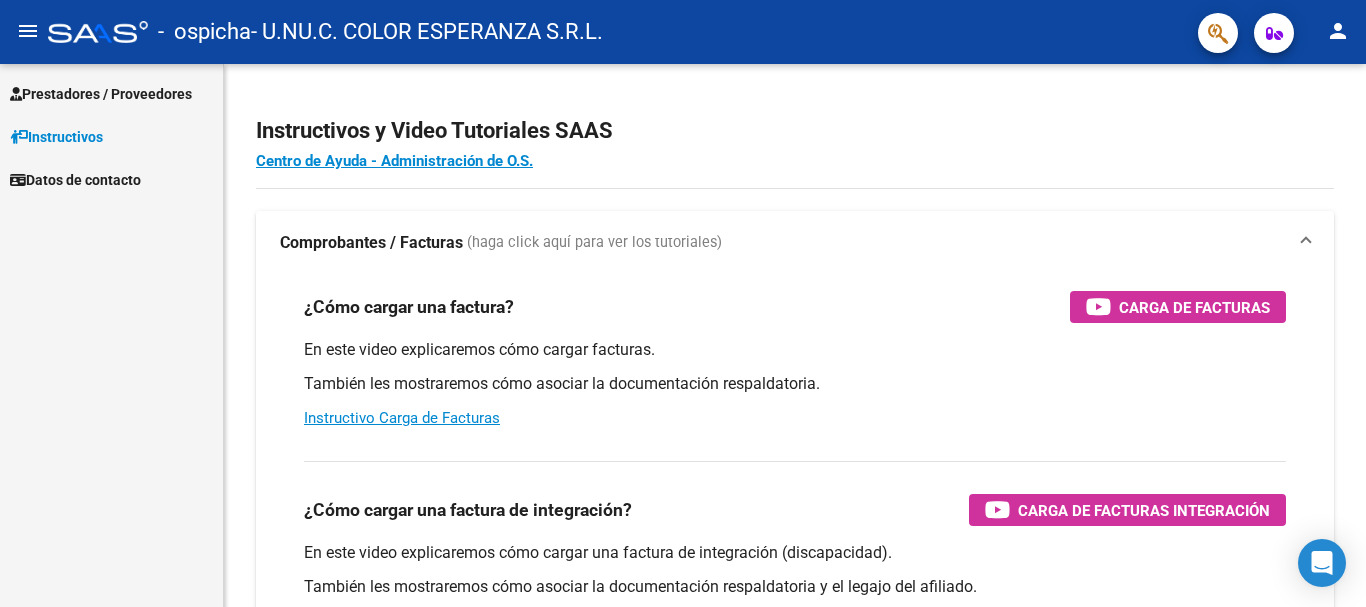 scroll, scrollTop: 0, scrollLeft: 0, axis: both 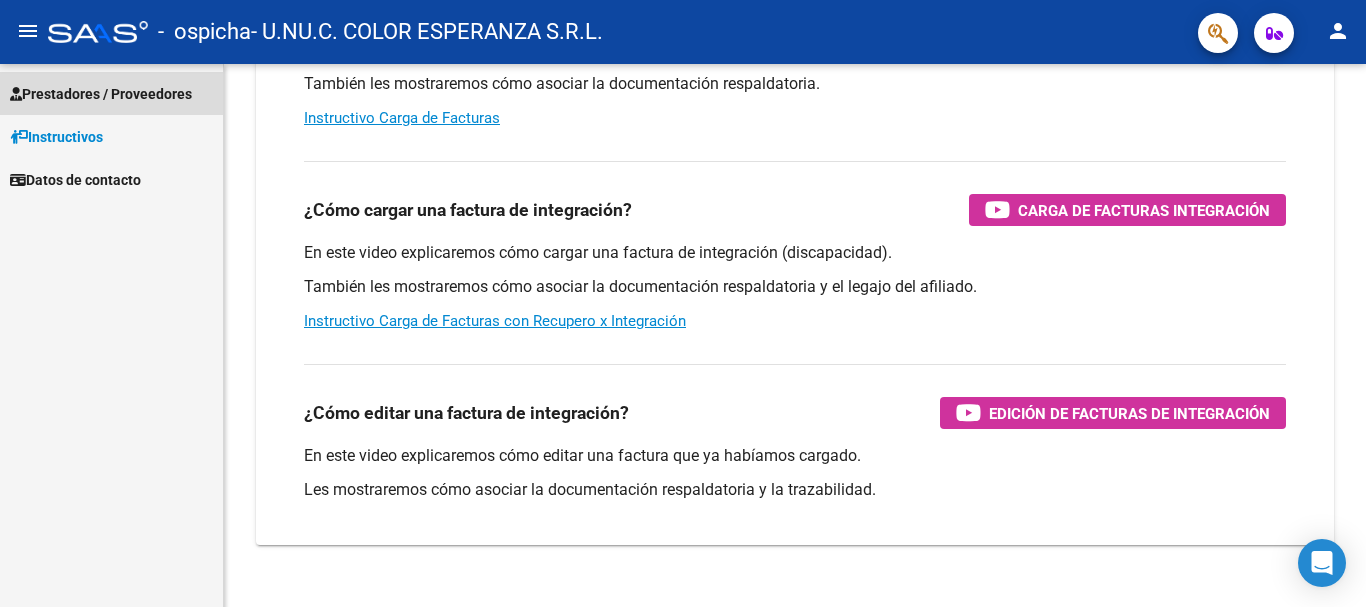 click on "Prestadores / Proveedores" at bounding box center (101, 94) 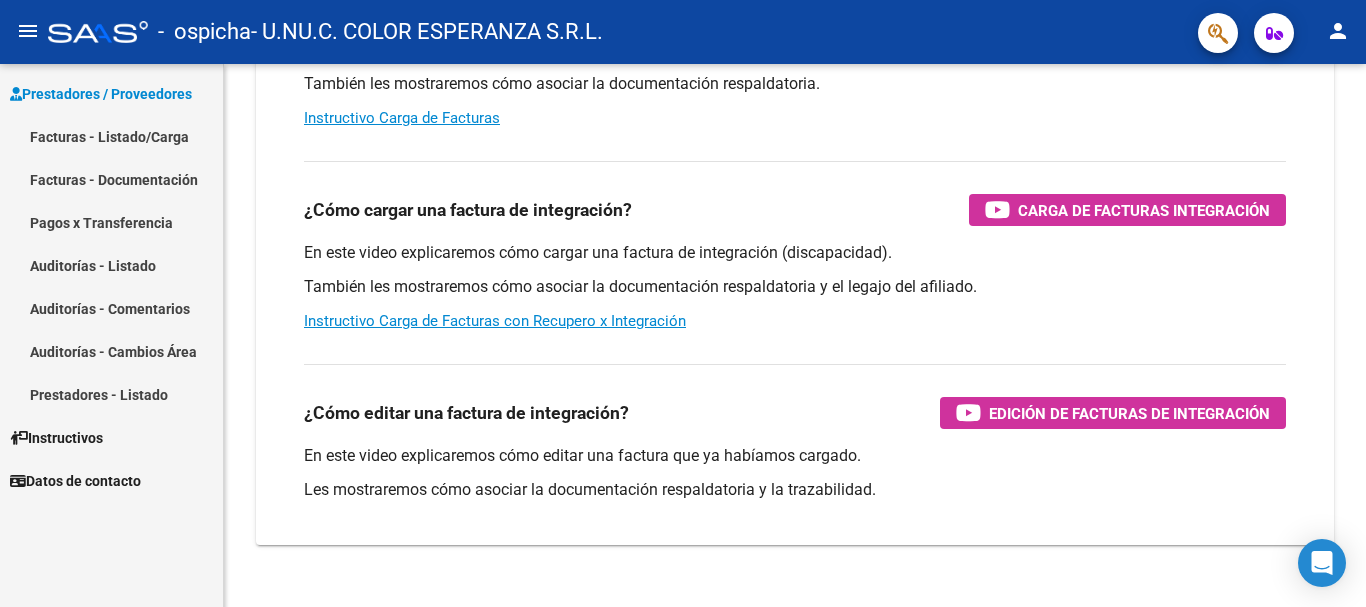click on "Facturas - Listado/Carga" at bounding box center (111, 136) 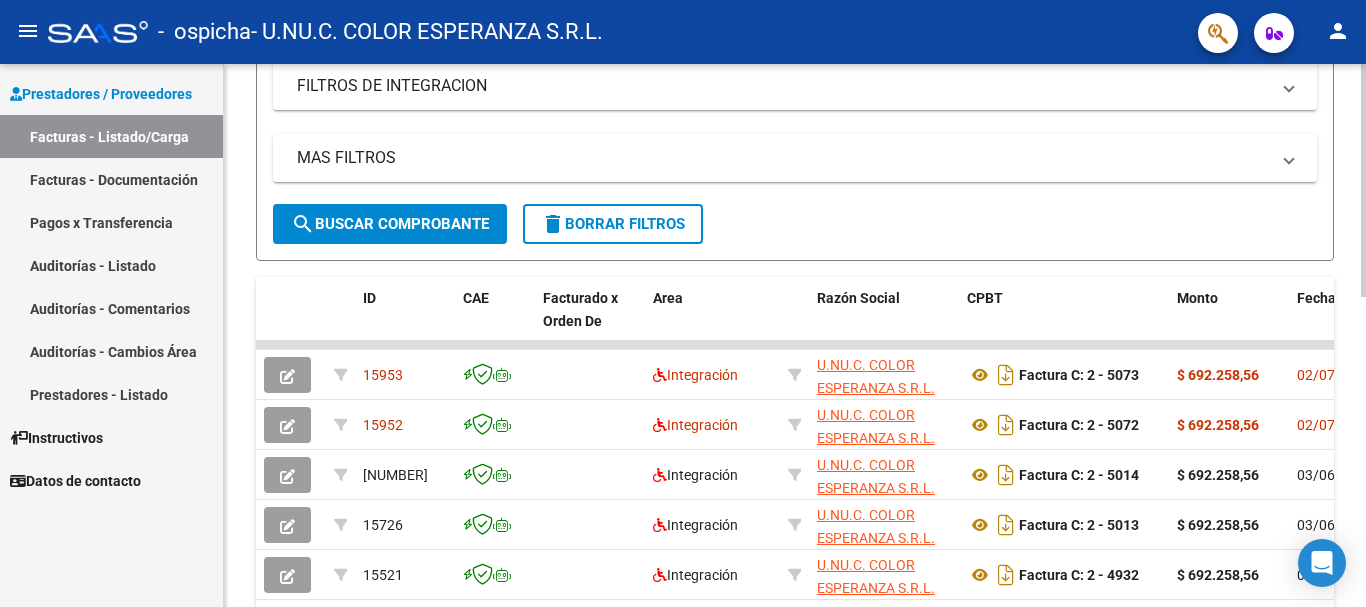 scroll, scrollTop: 400, scrollLeft: 0, axis: vertical 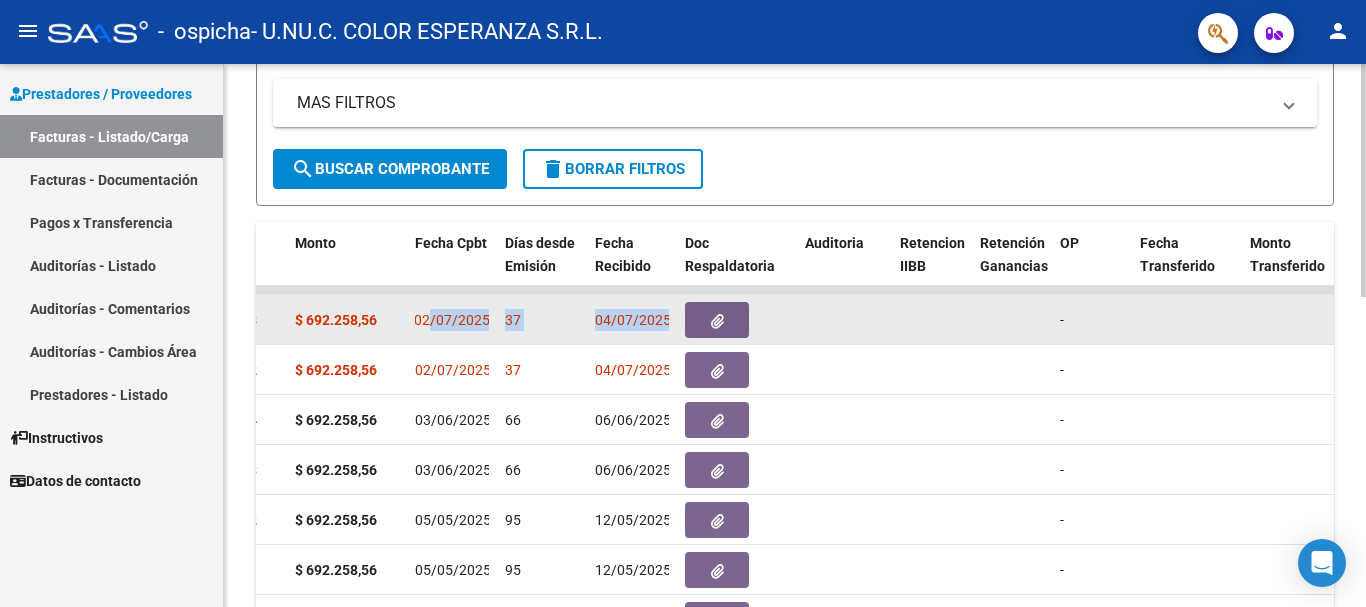 drag, startPoint x: 1309, startPoint y: 320, endPoint x: 910, endPoint y: 338, distance: 399.40582 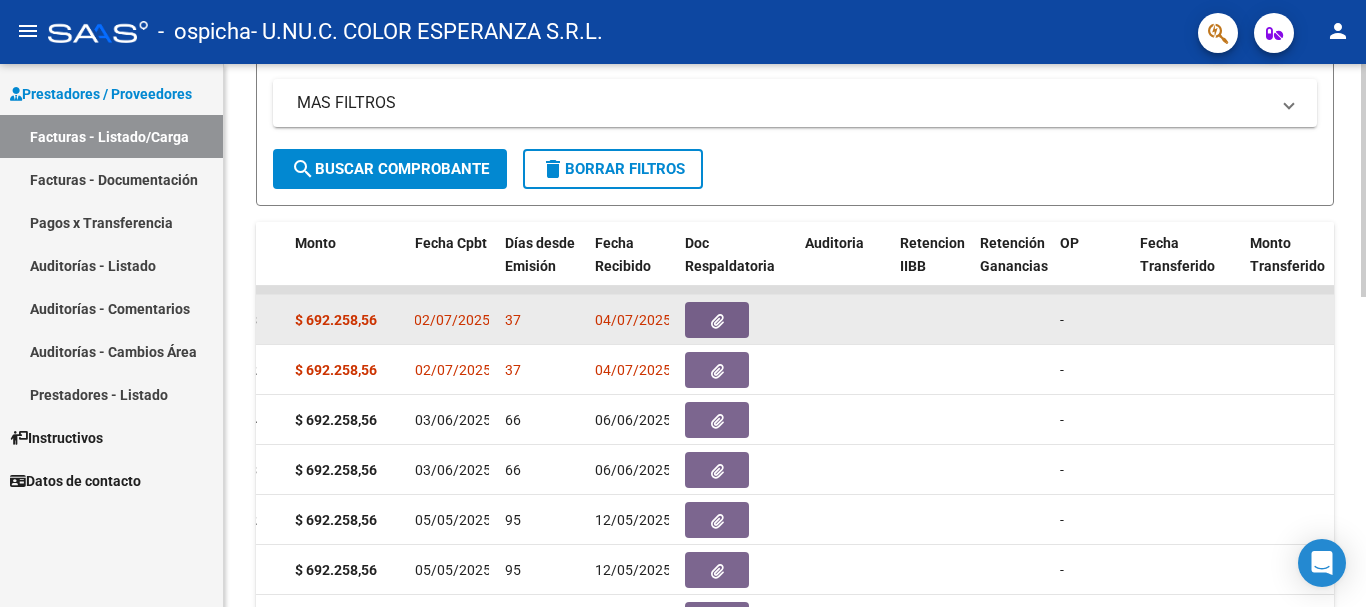 click on "$ 692.258,56" 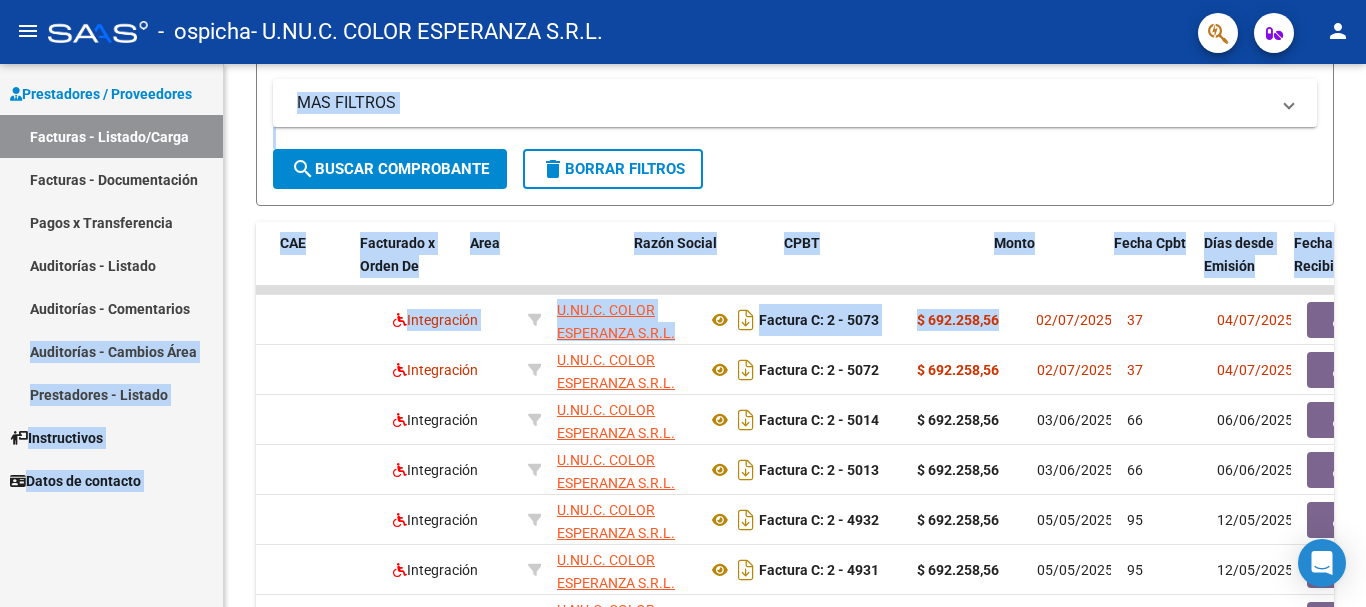scroll, scrollTop: 0, scrollLeft: 0, axis: both 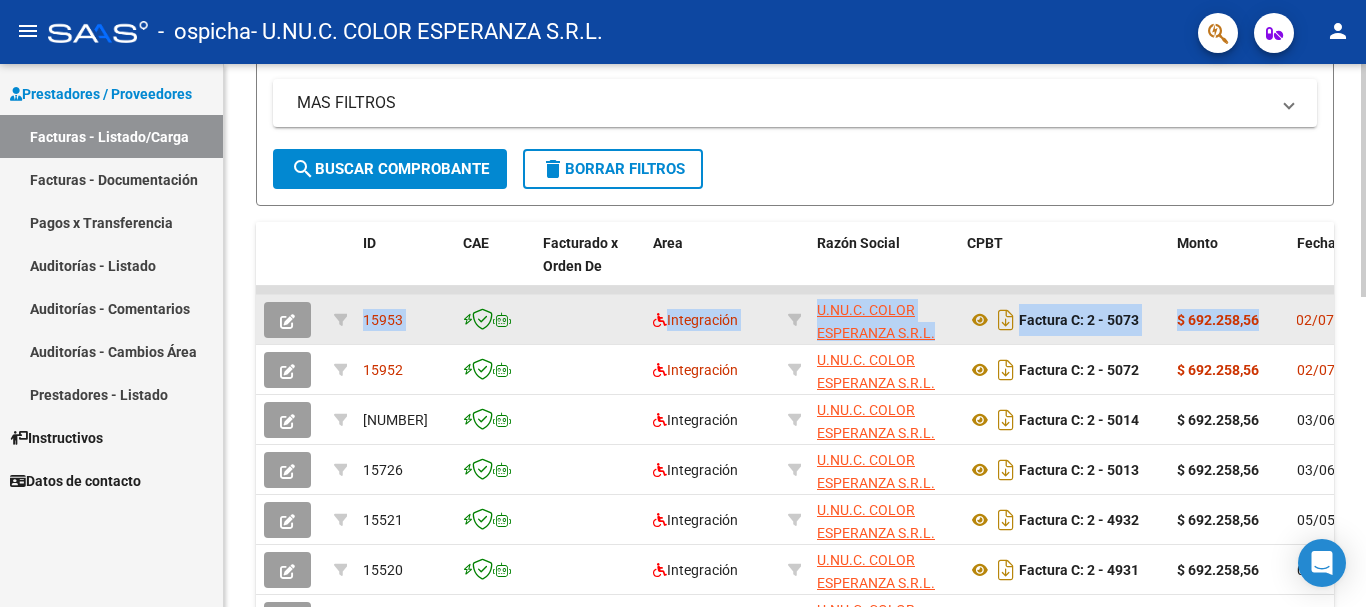 drag, startPoint x: 376, startPoint y: 323, endPoint x: 353, endPoint y: 318, distance: 23.537205 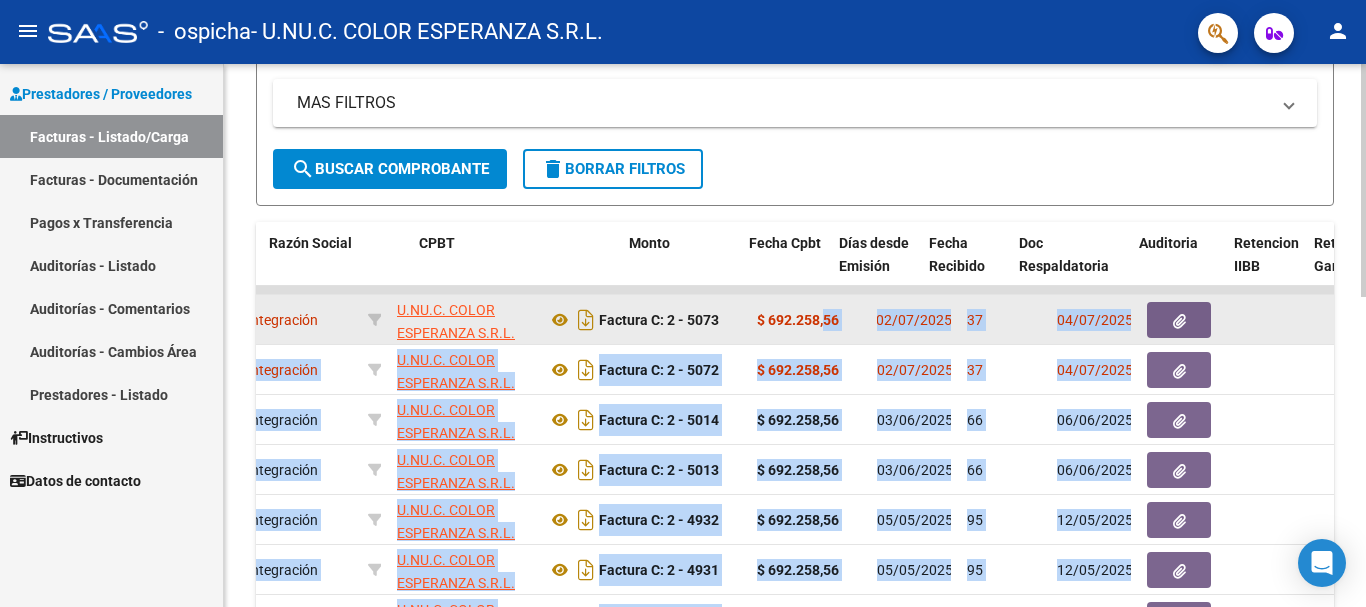 scroll, scrollTop: 0, scrollLeft: 560, axis: horizontal 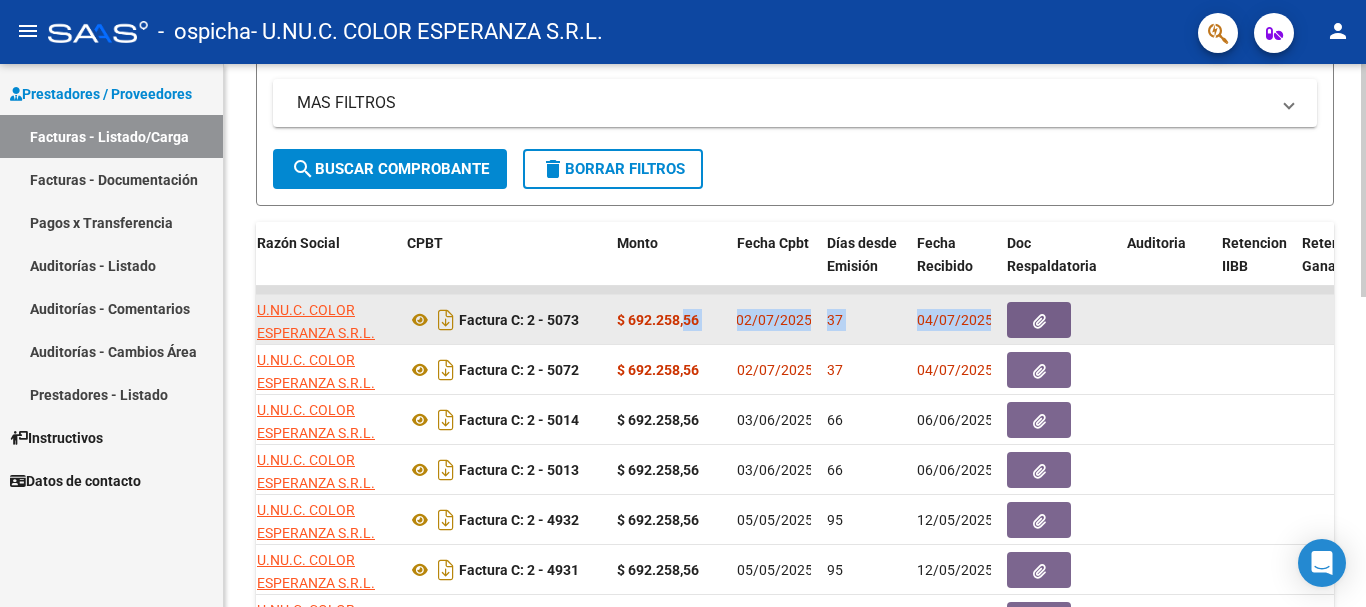 drag, startPoint x: 1250, startPoint y: 319, endPoint x: 1017, endPoint y: 335, distance: 233.5487 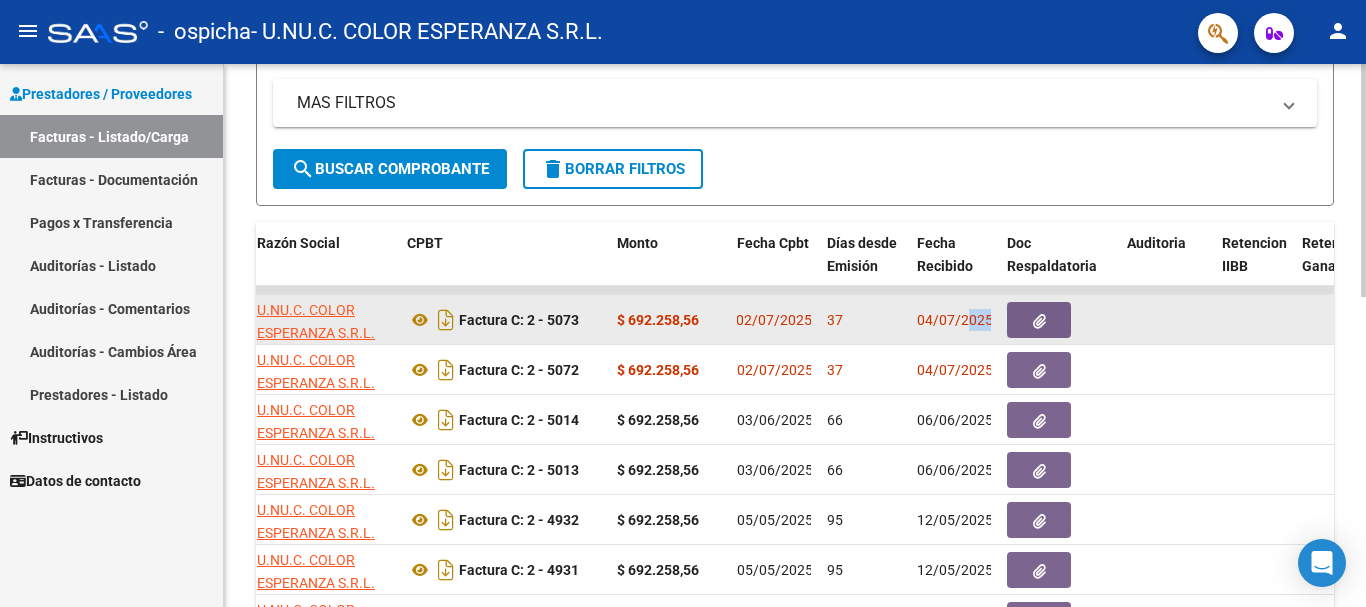 scroll, scrollTop: 0, scrollLeft: 1, axis: horizontal 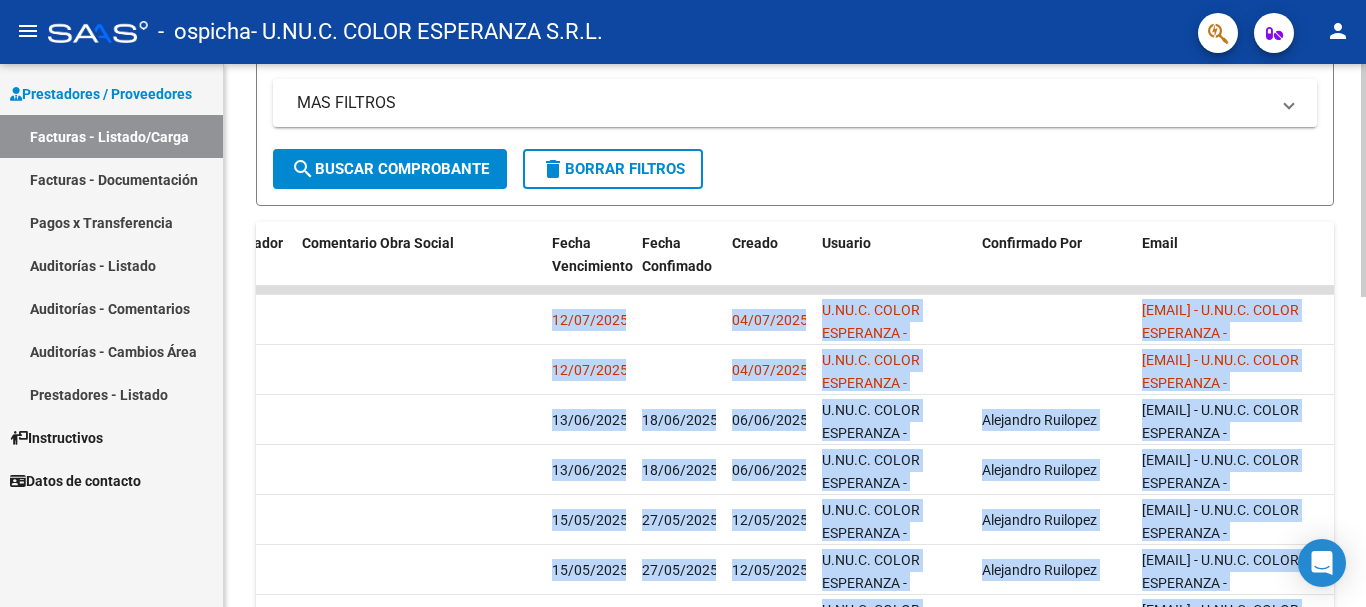 drag, startPoint x: 965, startPoint y: 314, endPoint x: 1353, endPoint y: 313, distance: 388.00128 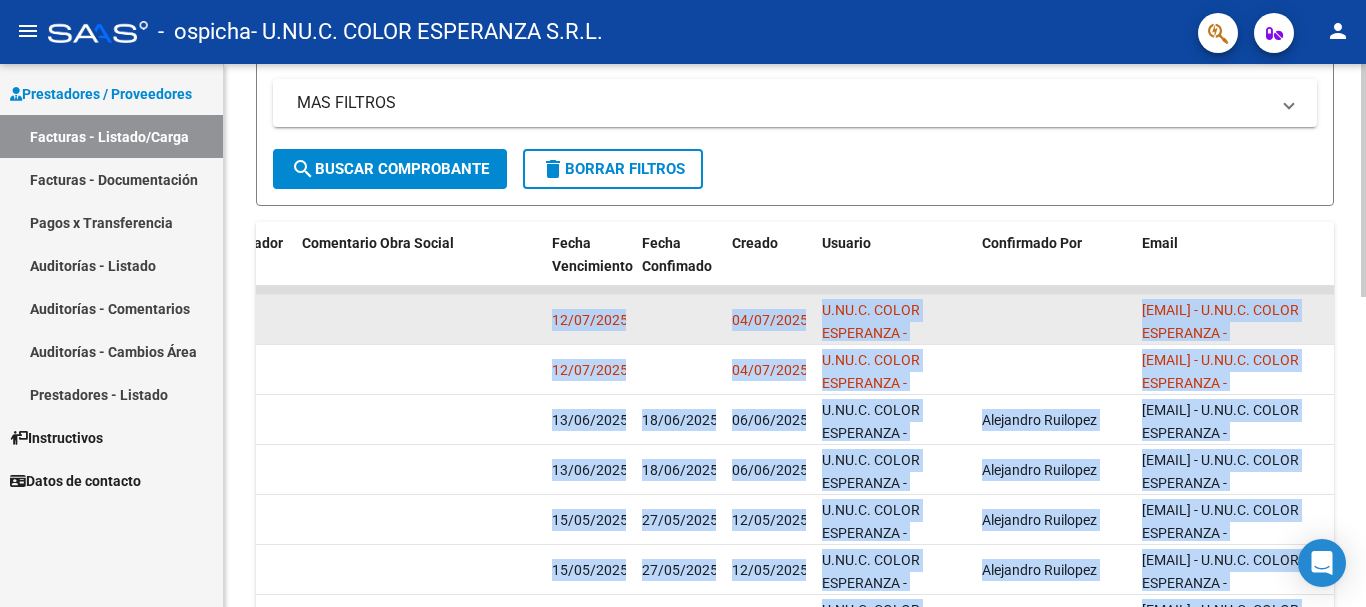 click 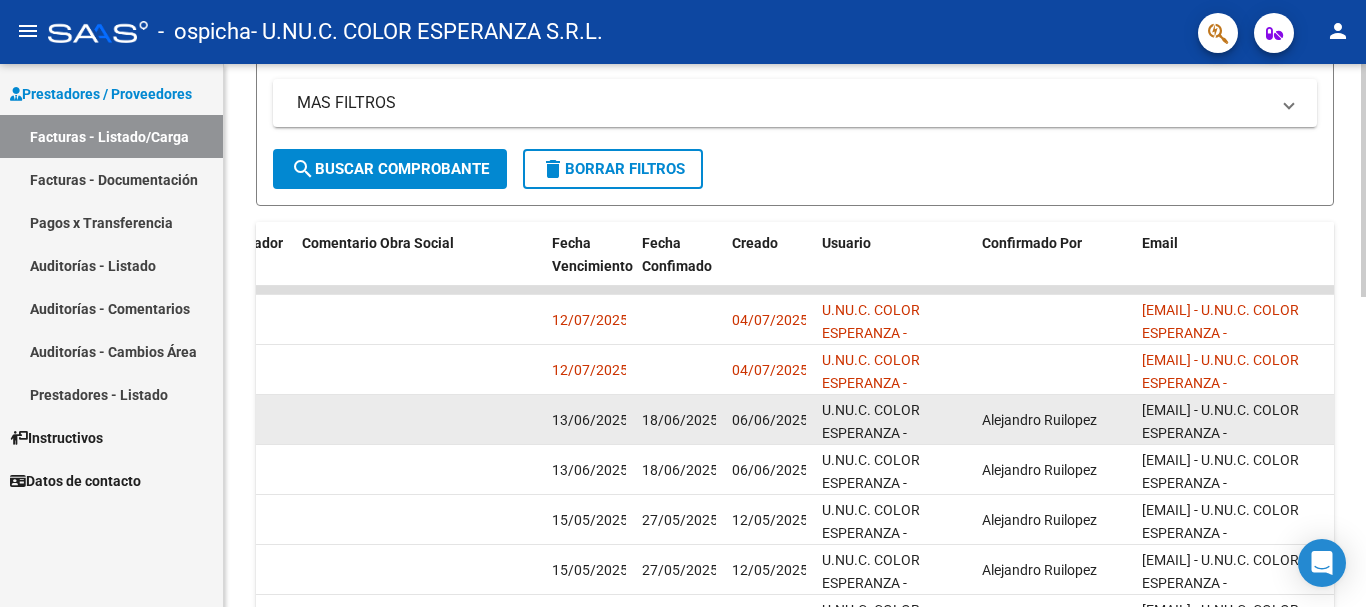 click on "13/06/2025" 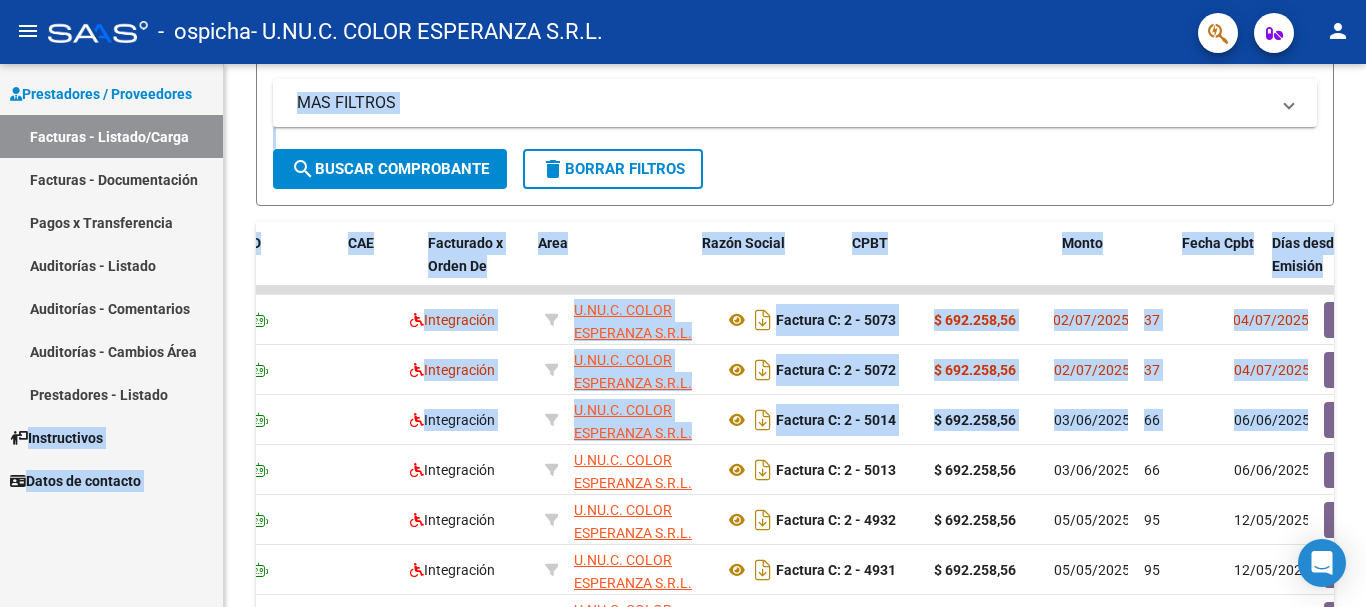 scroll, scrollTop: 0, scrollLeft: 0, axis: both 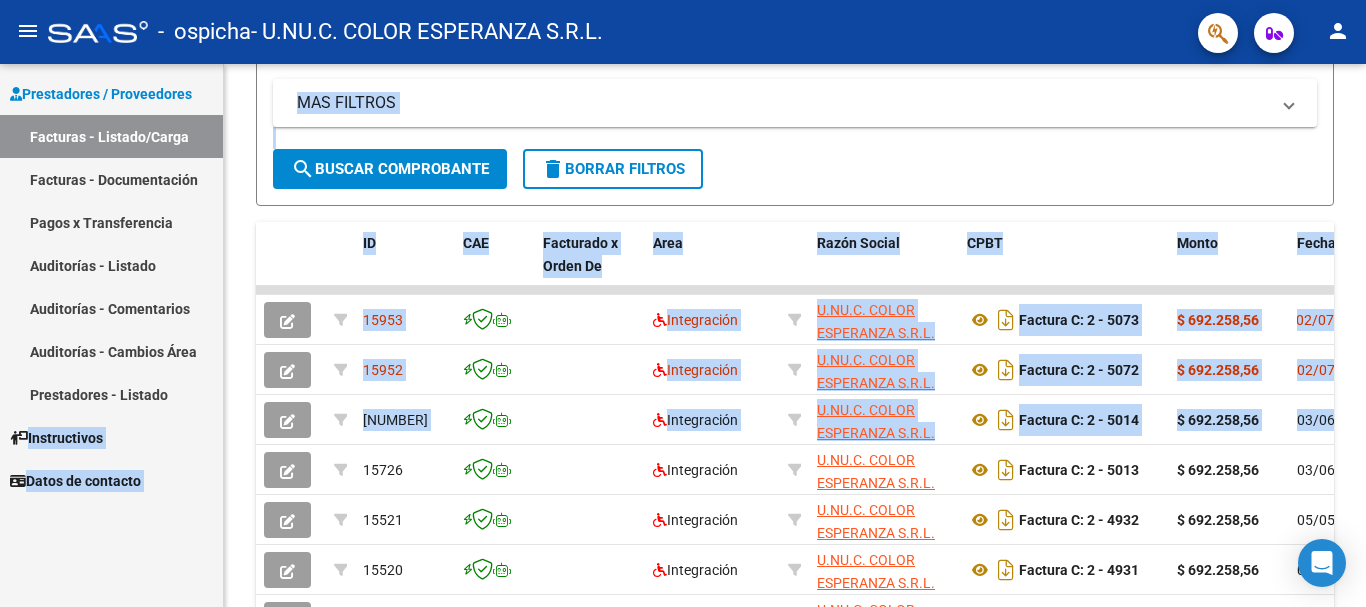 drag, startPoint x: 568, startPoint y: 412, endPoint x: 212, endPoint y: 389, distance: 356.74222 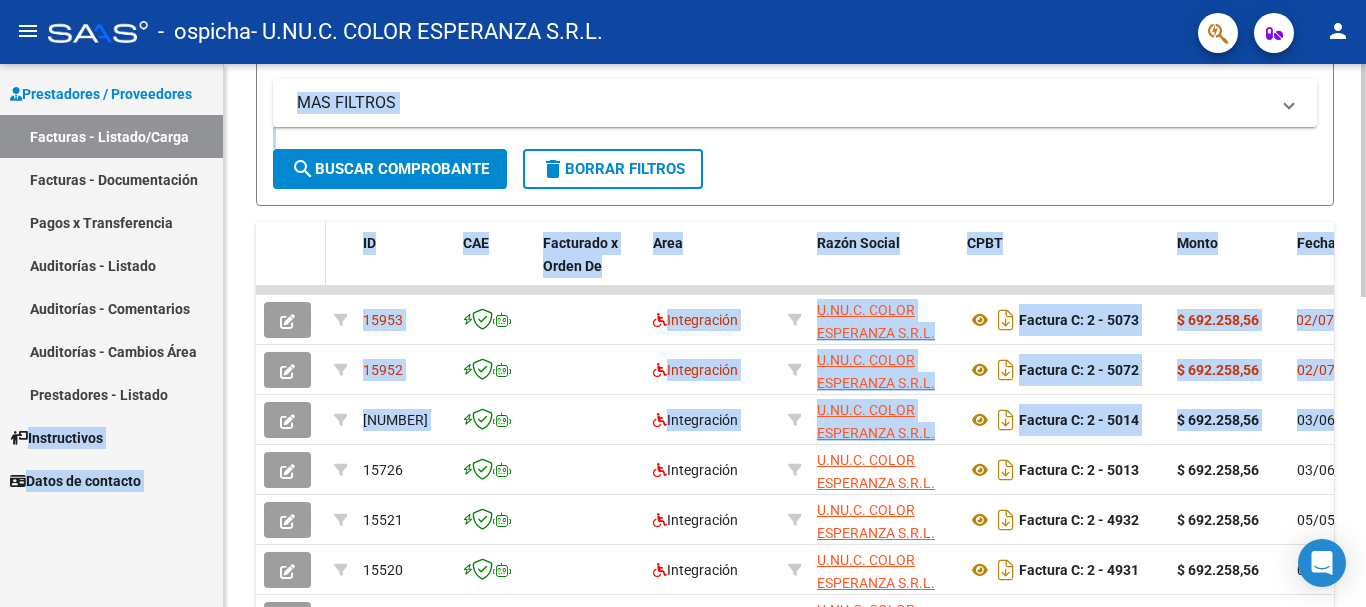click 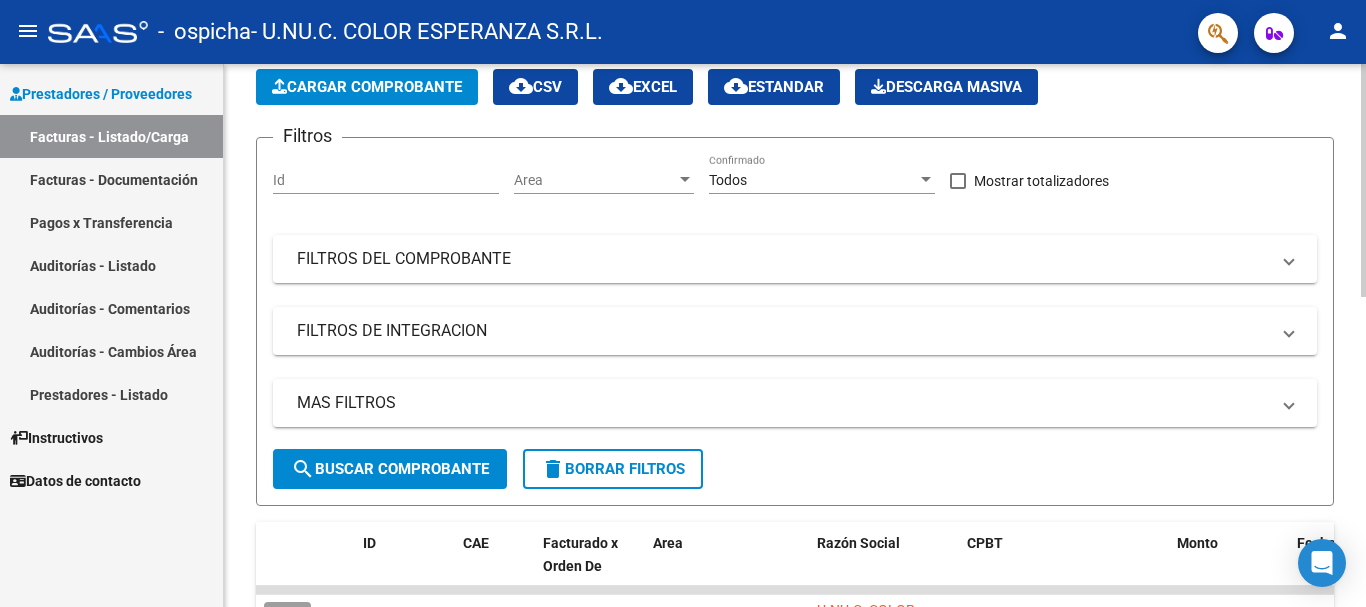 scroll, scrollTop: 0, scrollLeft: 0, axis: both 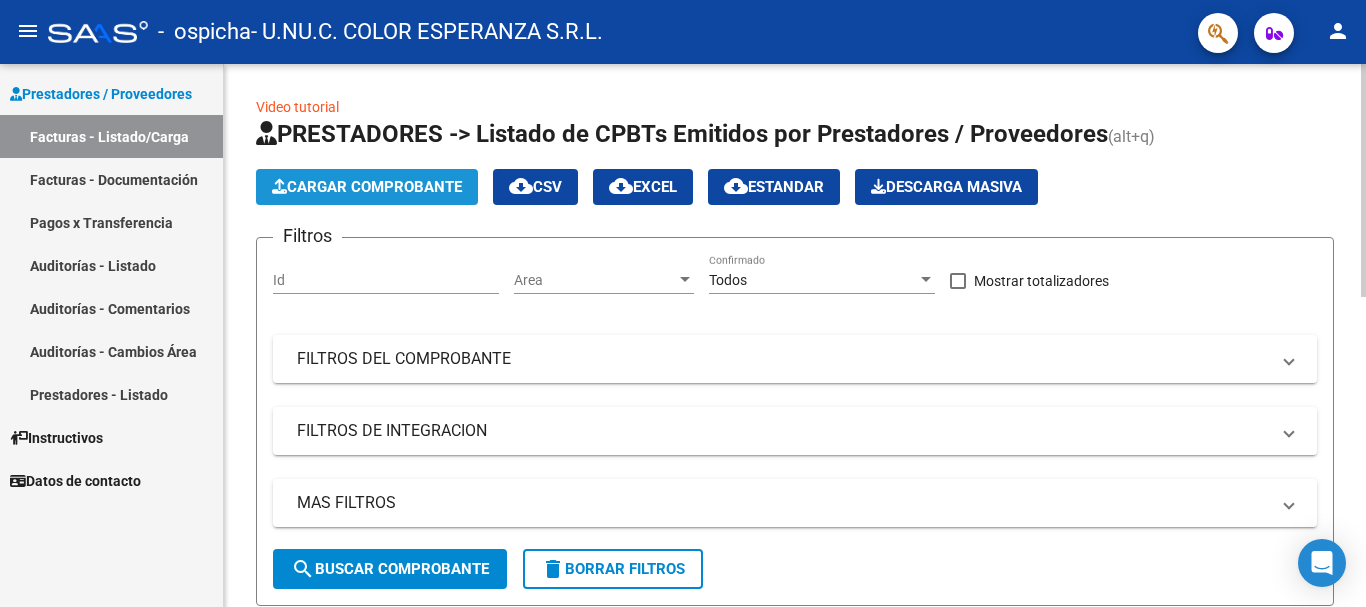click on "Cargar Comprobante" 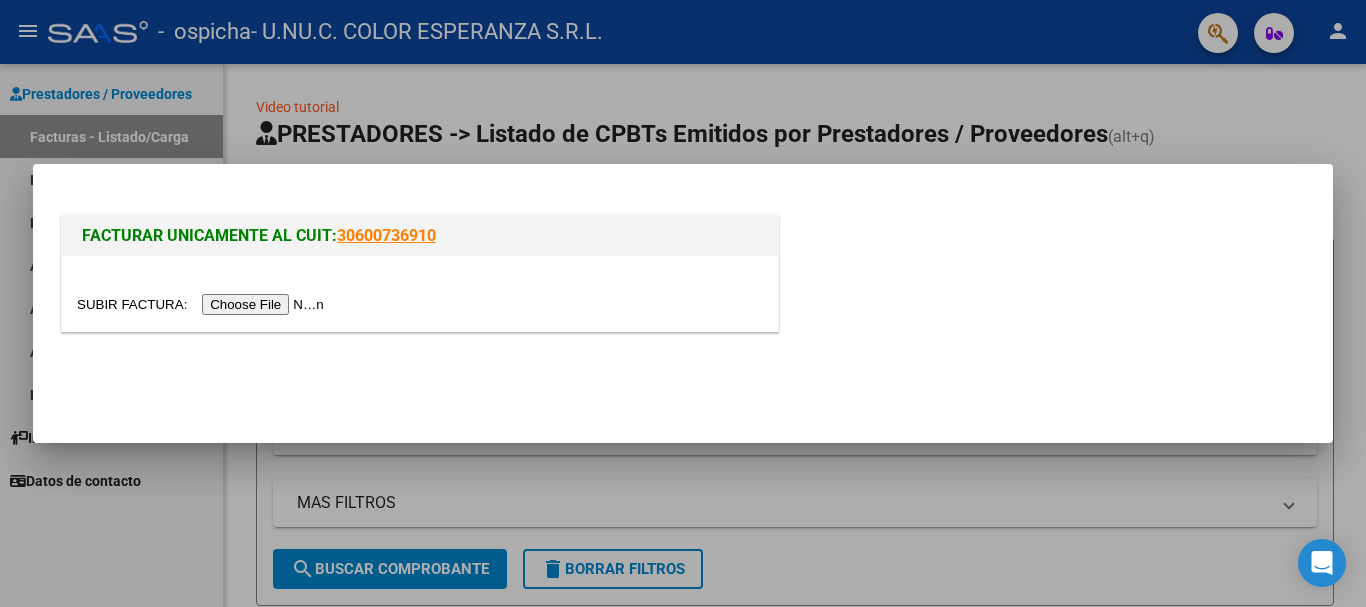 click at bounding box center [203, 304] 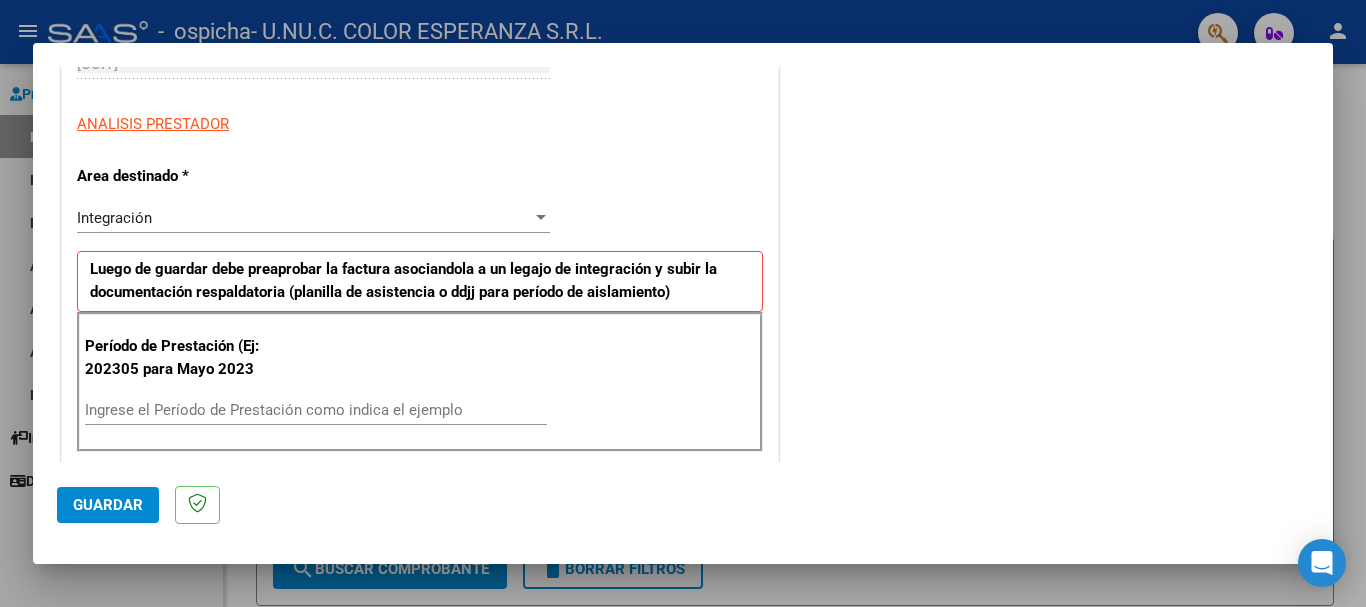 scroll, scrollTop: 400, scrollLeft: 0, axis: vertical 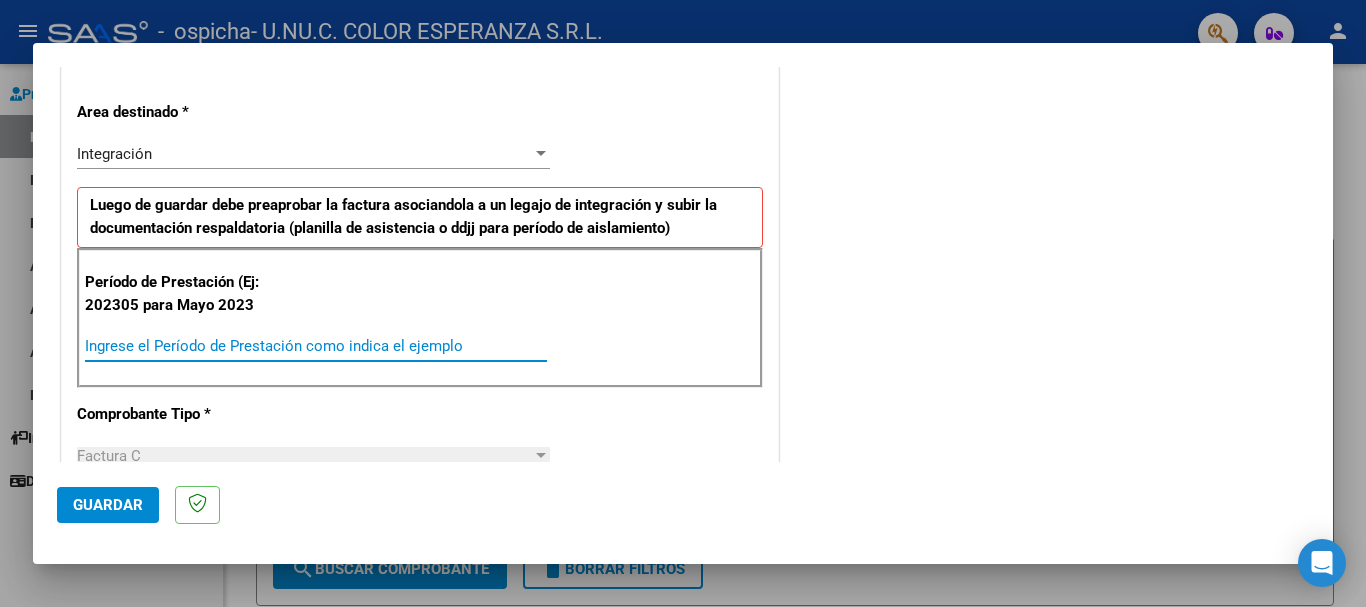 click on "Ingrese el Período de Prestación como indica el ejemplo" at bounding box center [316, 346] 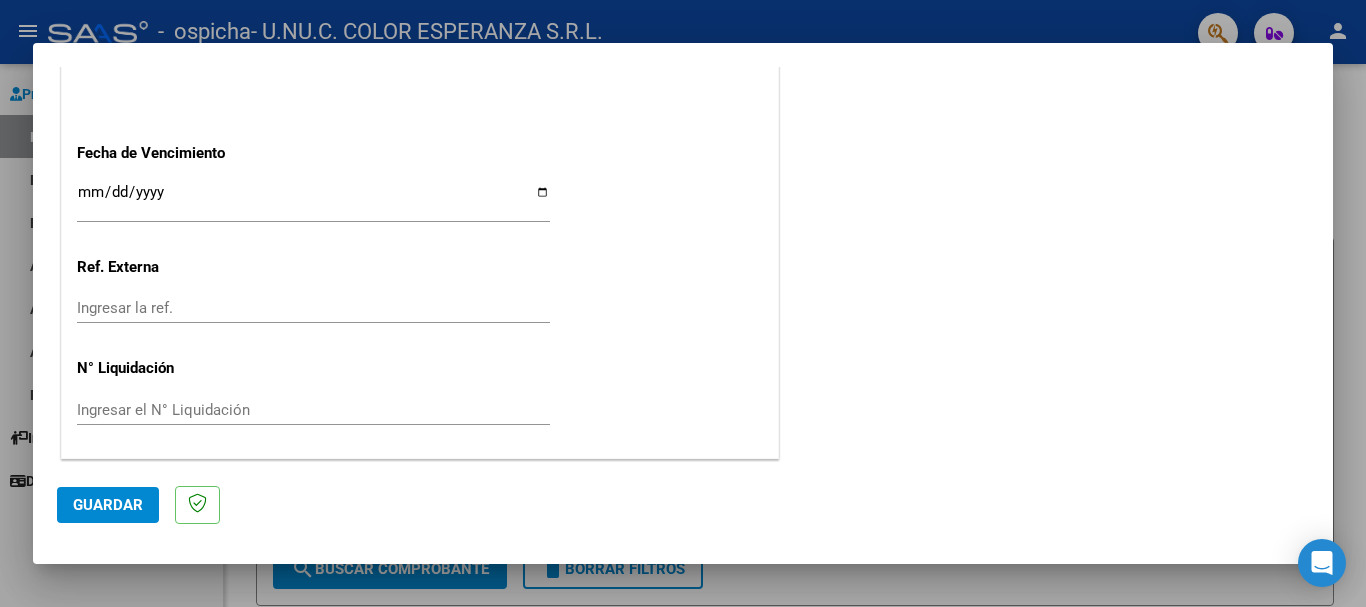 scroll, scrollTop: 1327, scrollLeft: 0, axis: vertical 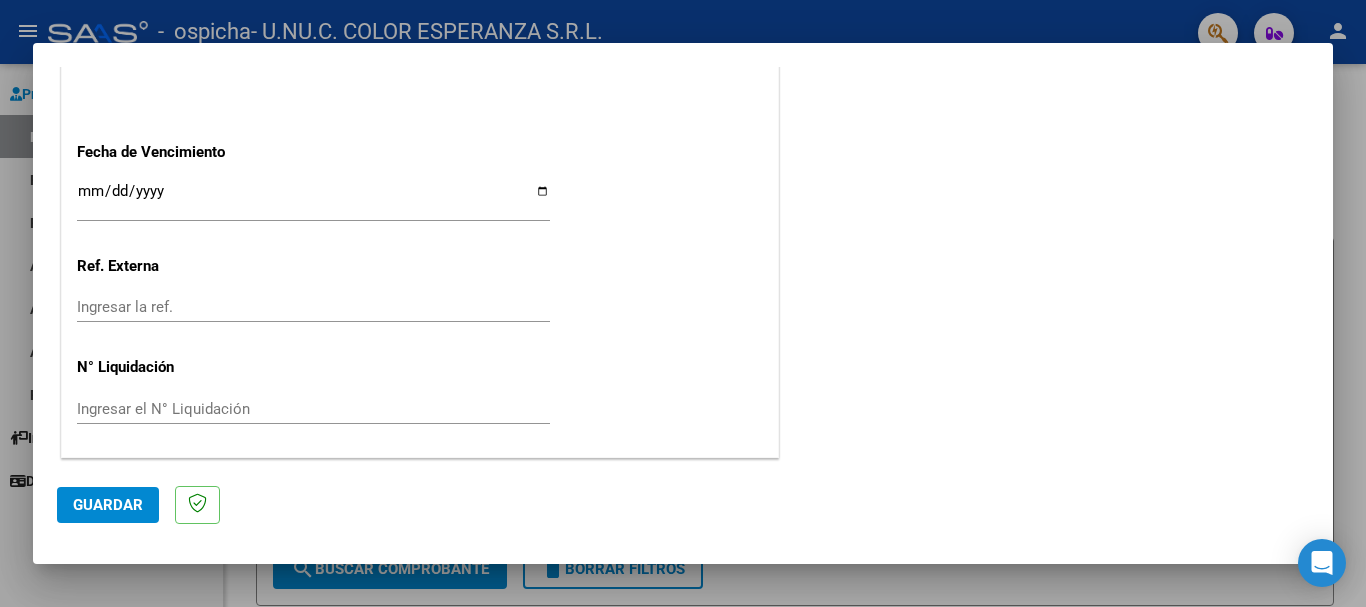 type on "202507" 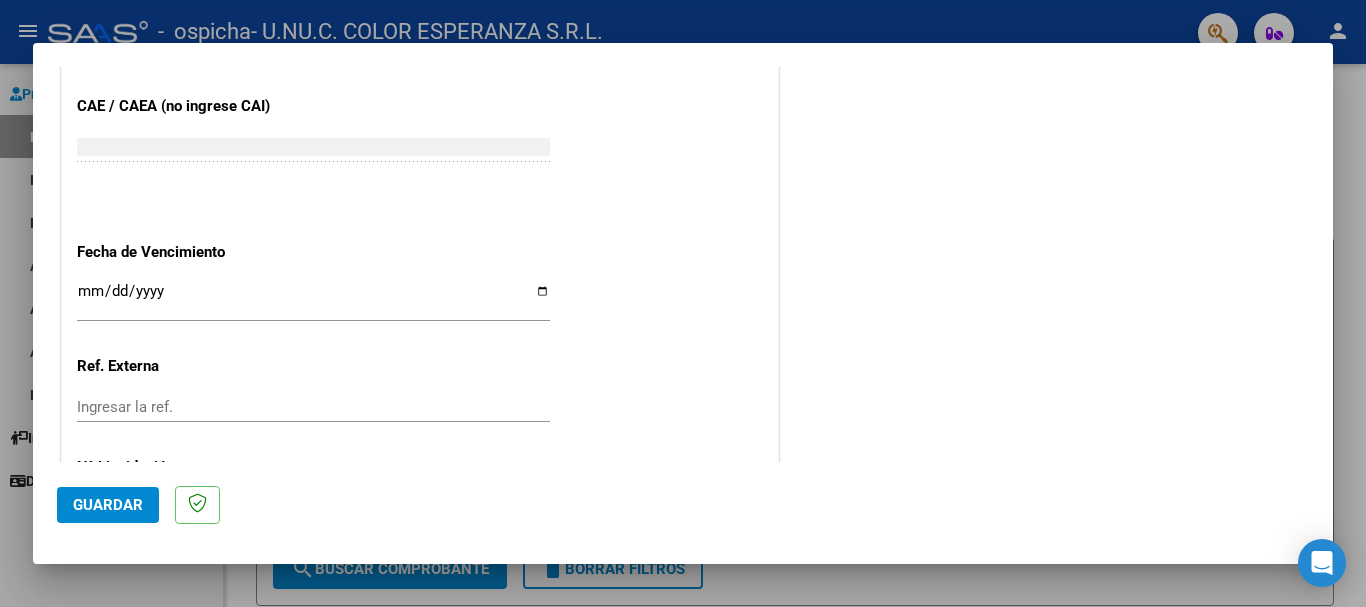 scroll, scrollTop: 1327, scrollLeft: 0, axis: vertical 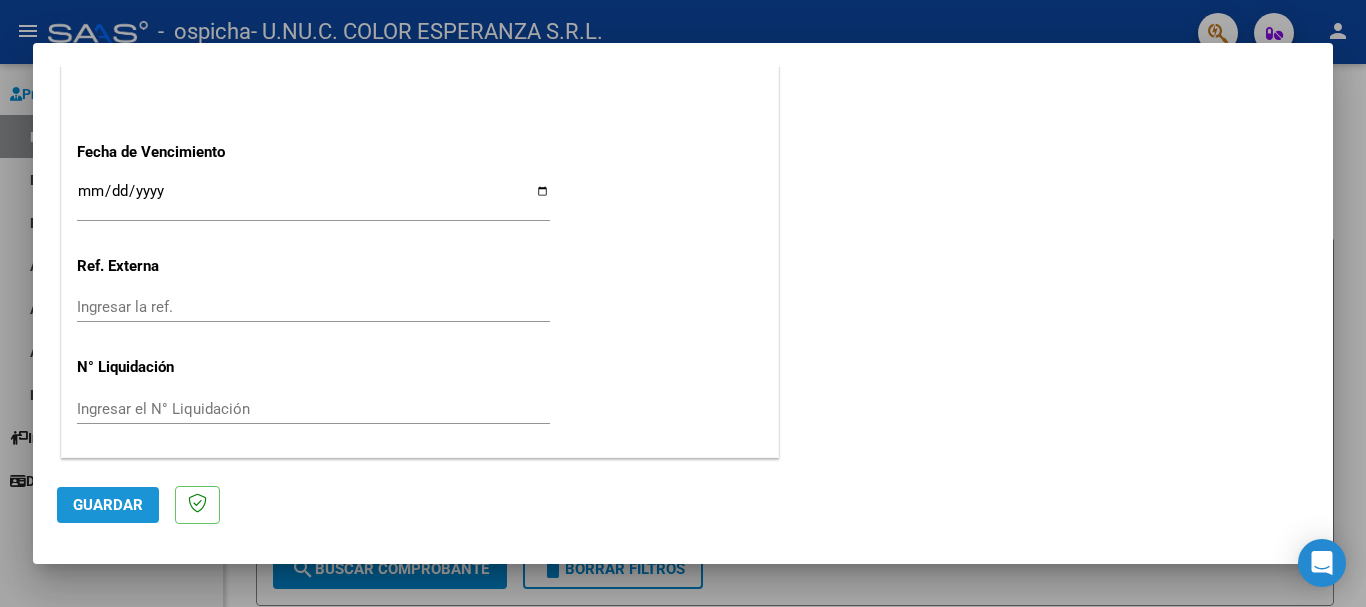 click on "Guardar" 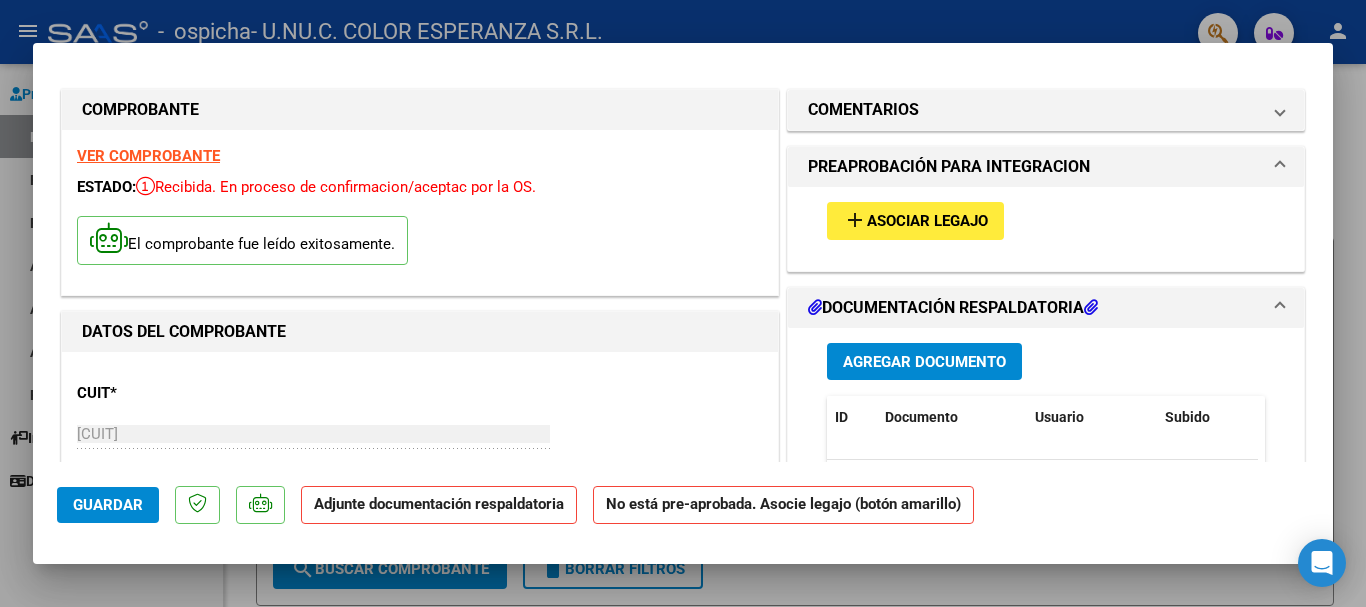 scroll, scrollTop: 0, scrollLeft: 0, axis: both 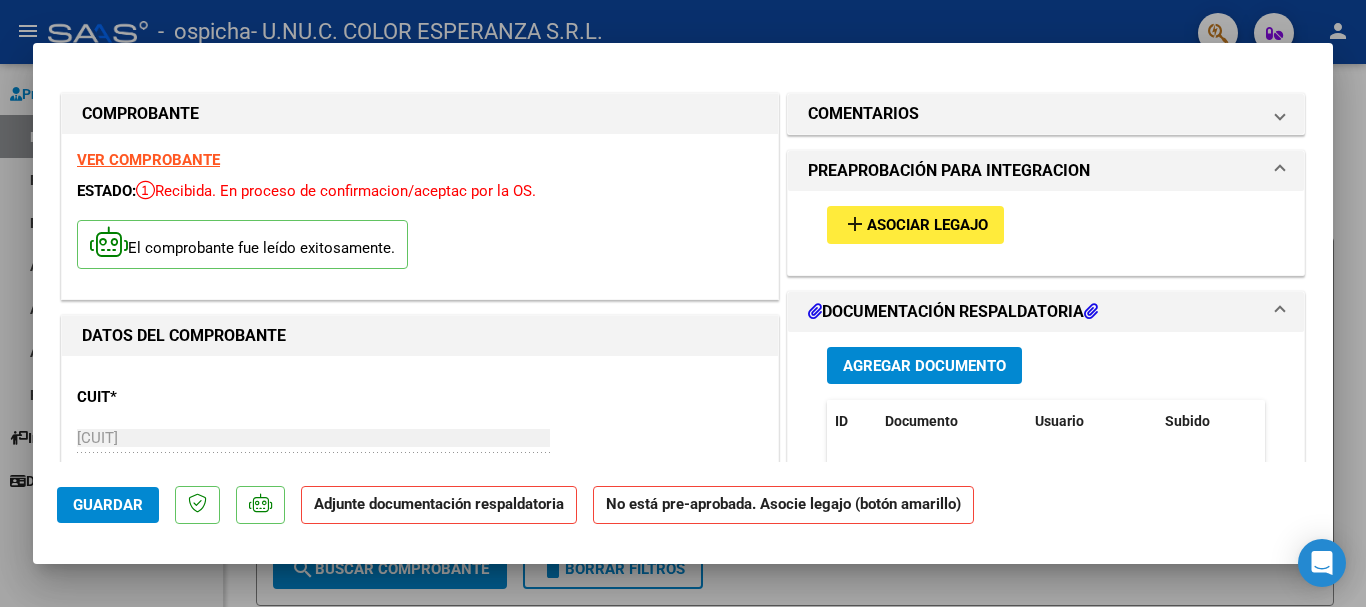 click on "Asociar Legajo" at bounding box center (927, 226) 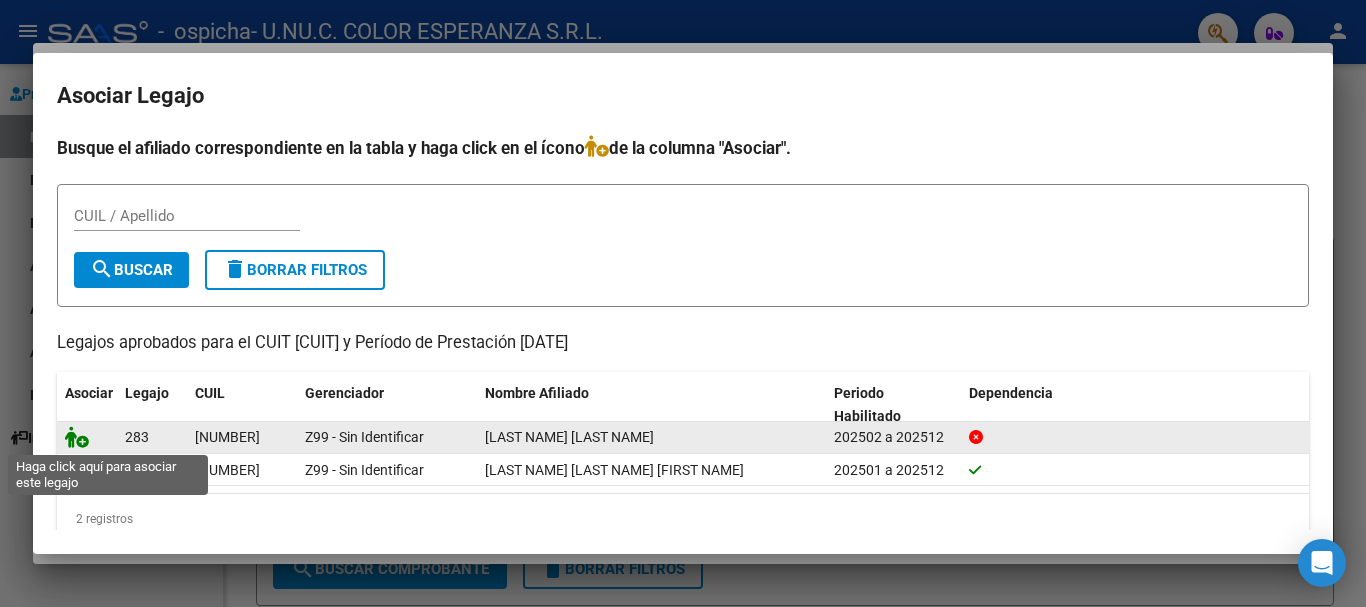 click 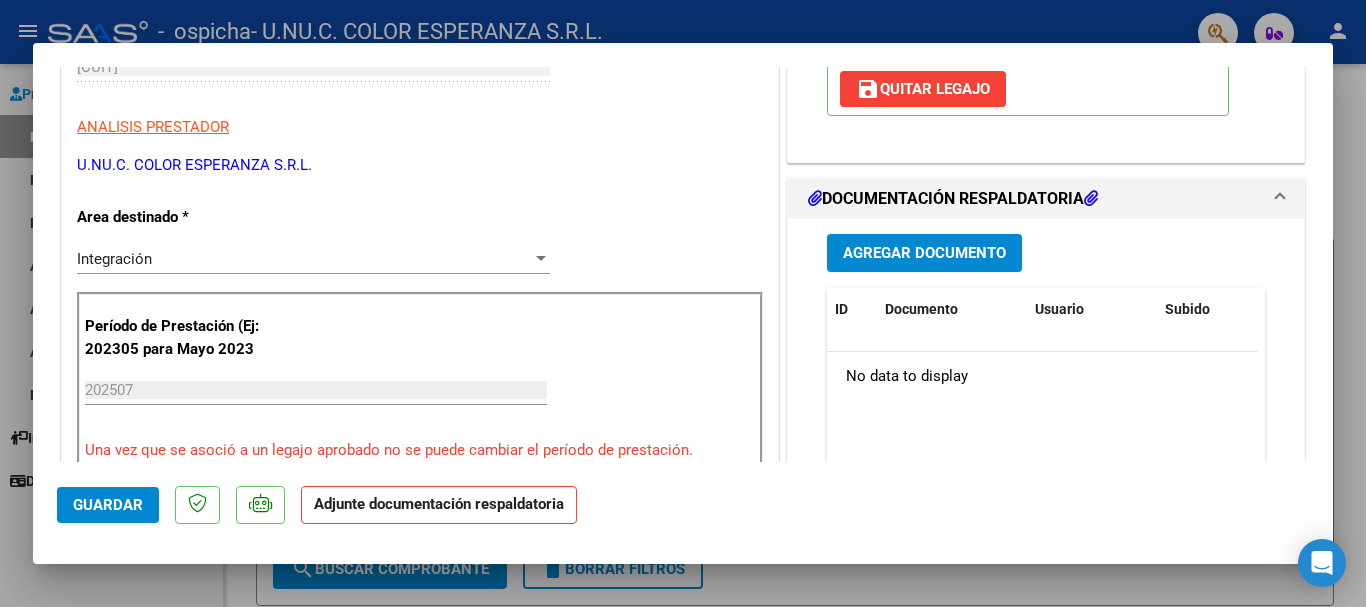 scroll, scrollTop: 400, scrollLeft: 0, axis: vertical 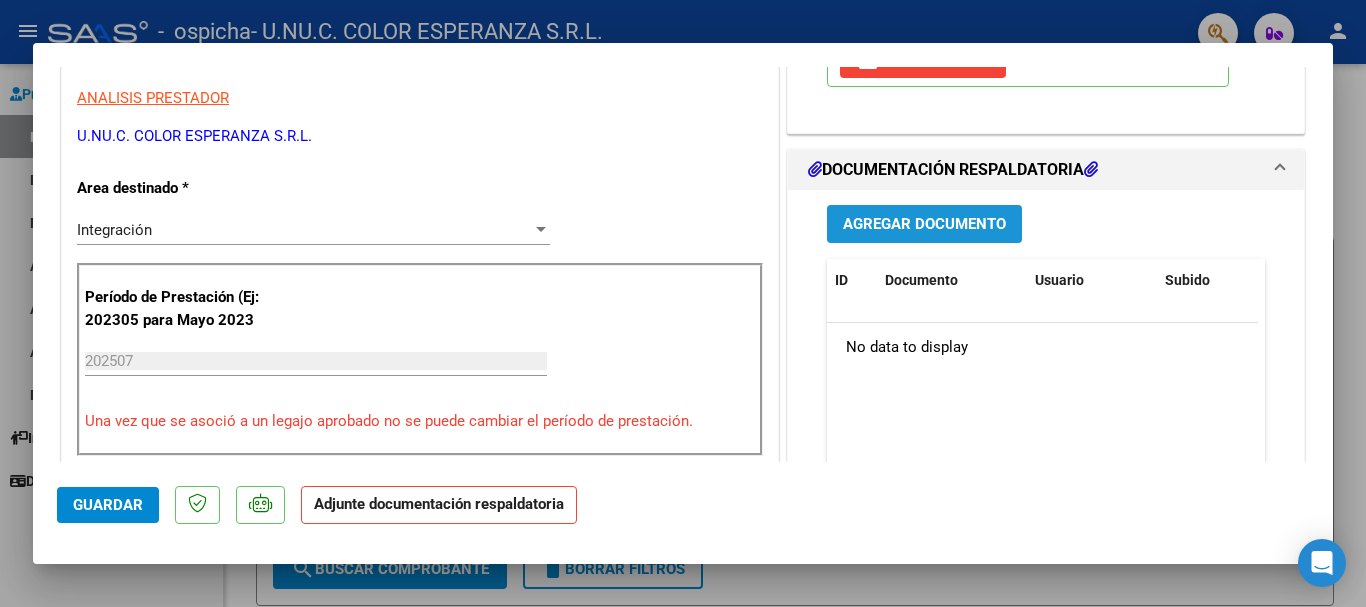 click on "Agregar Documento" at bounding box center [924, 225] 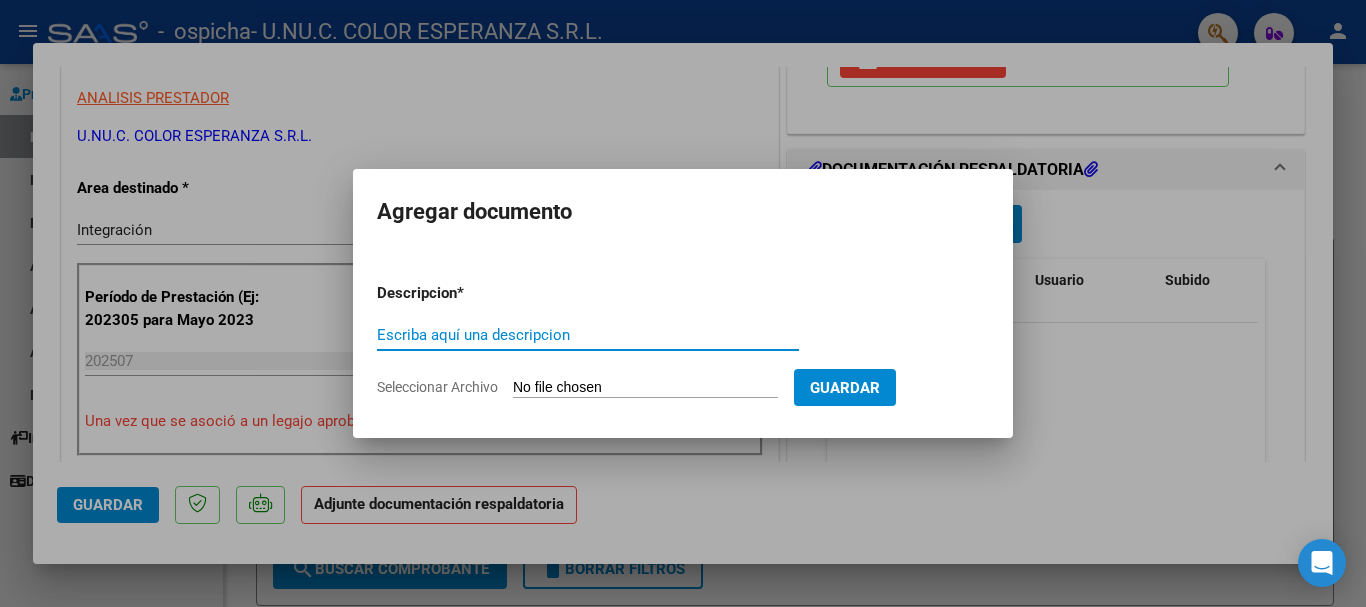 click on "Seleccionar Archivo" 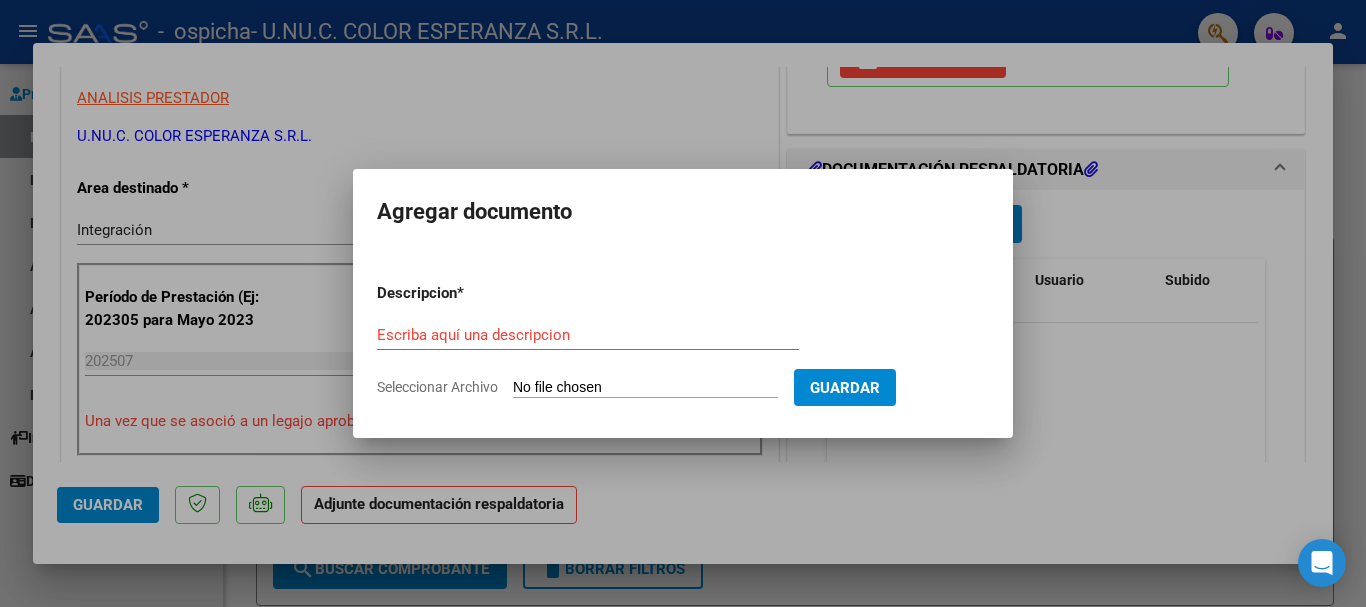 type on "C:\fakepath\[LAST NAME] - Certificado de presentismo JULIO 2025.pdf" 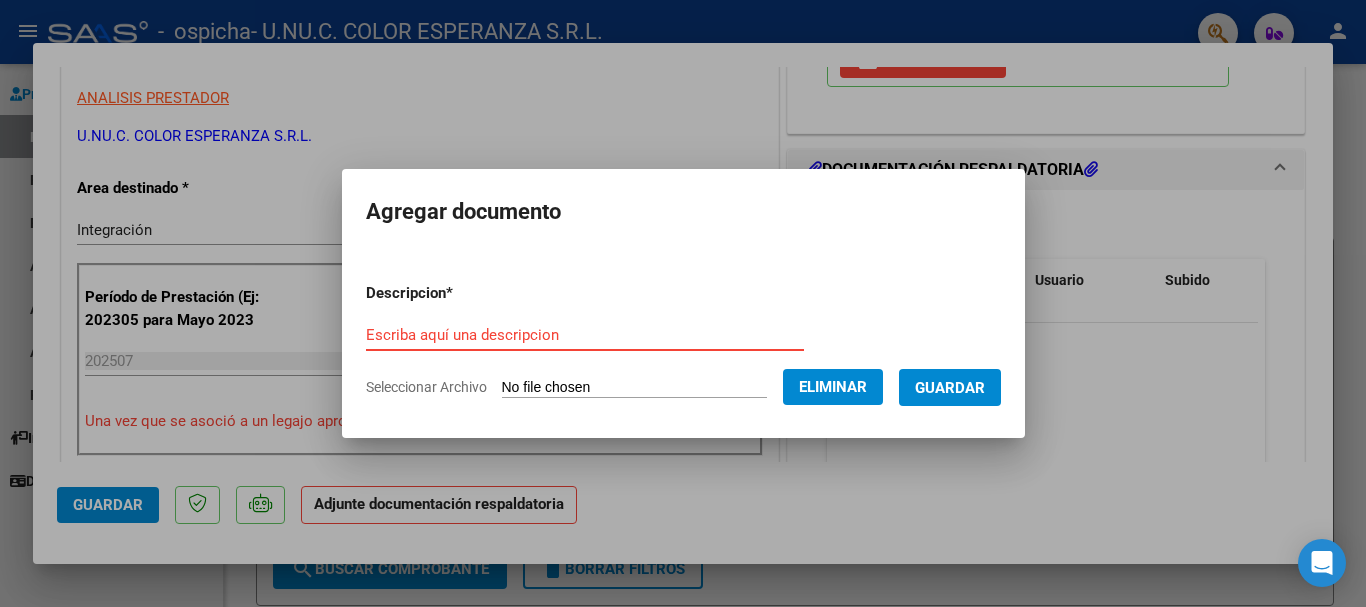 click on "Escriba aquí una descripcion" at bounding box center [585, 335] 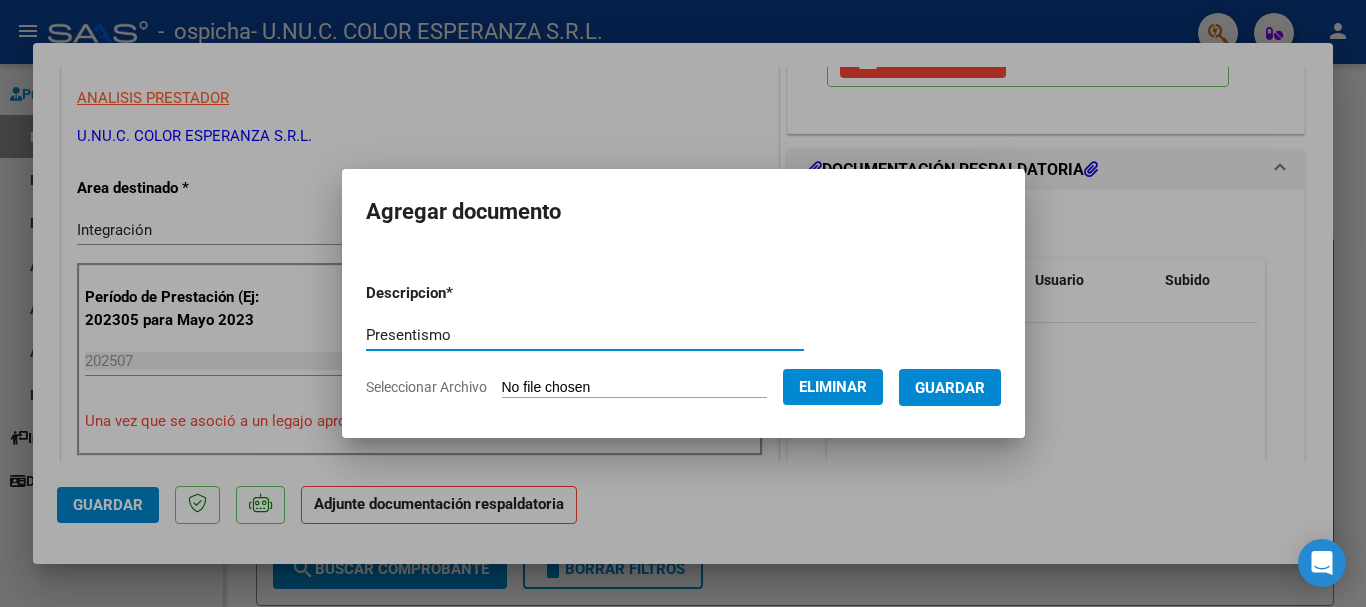 type on "Presentismo" 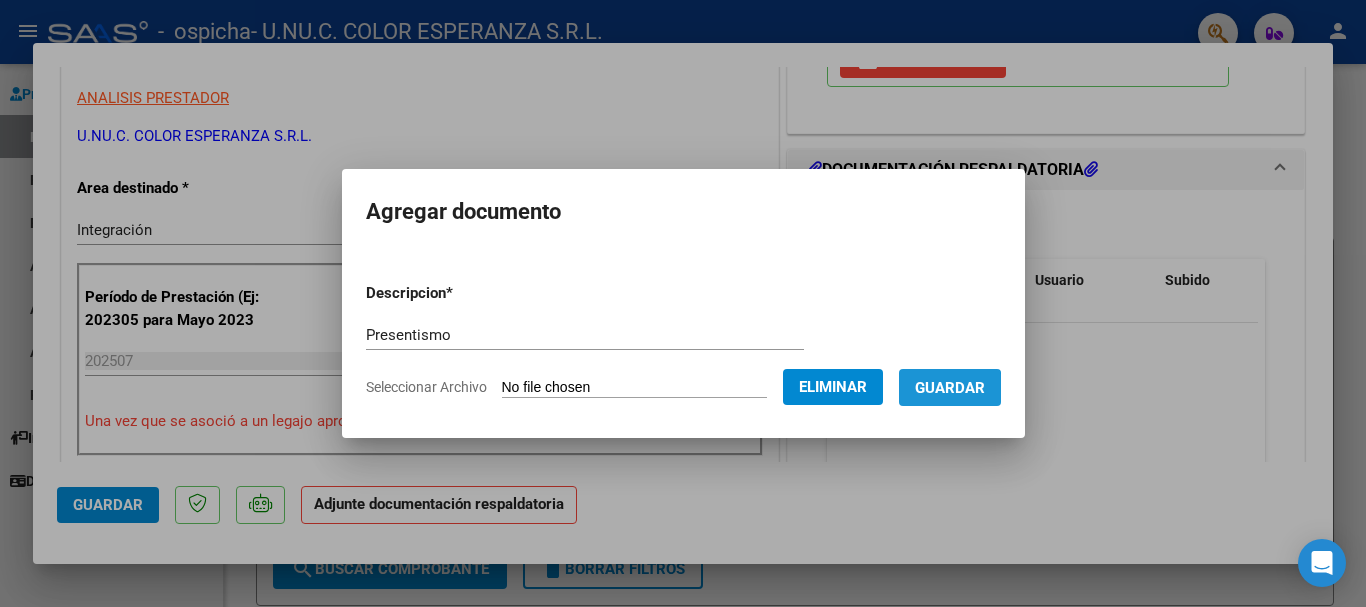 click on "Guardar" at bounding box center [950, 388] 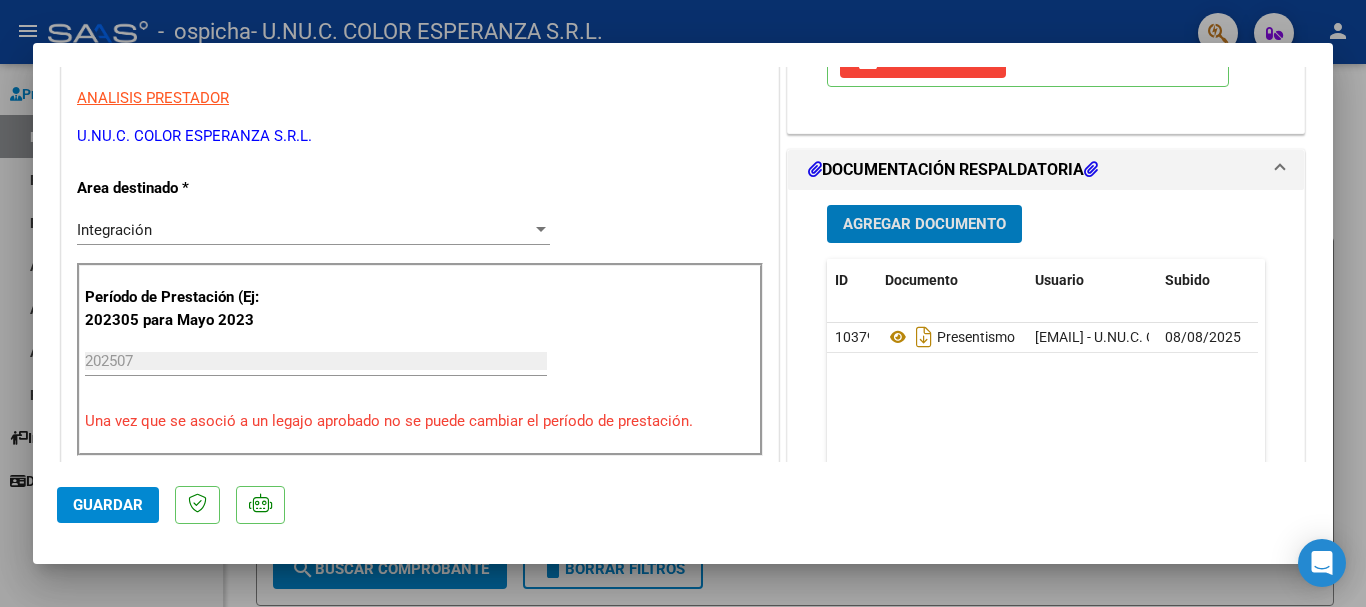 click on "Agregar Documento" at bounding box center (924, 225) 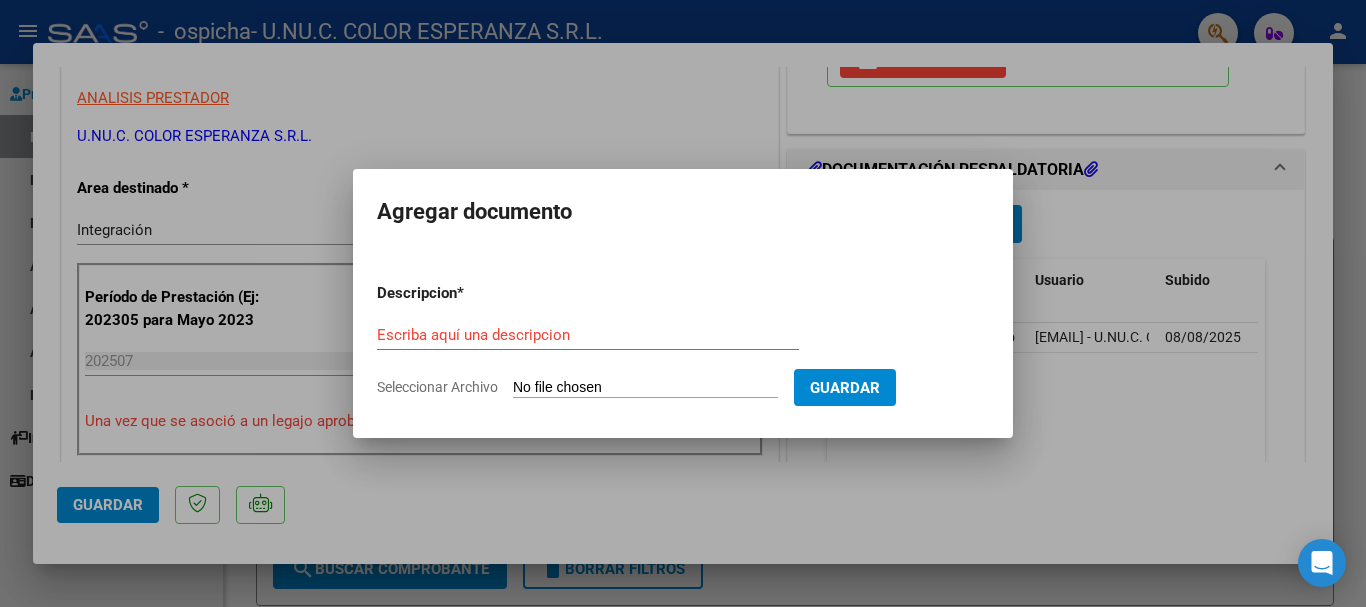 click on "Seleccionar Archivo" 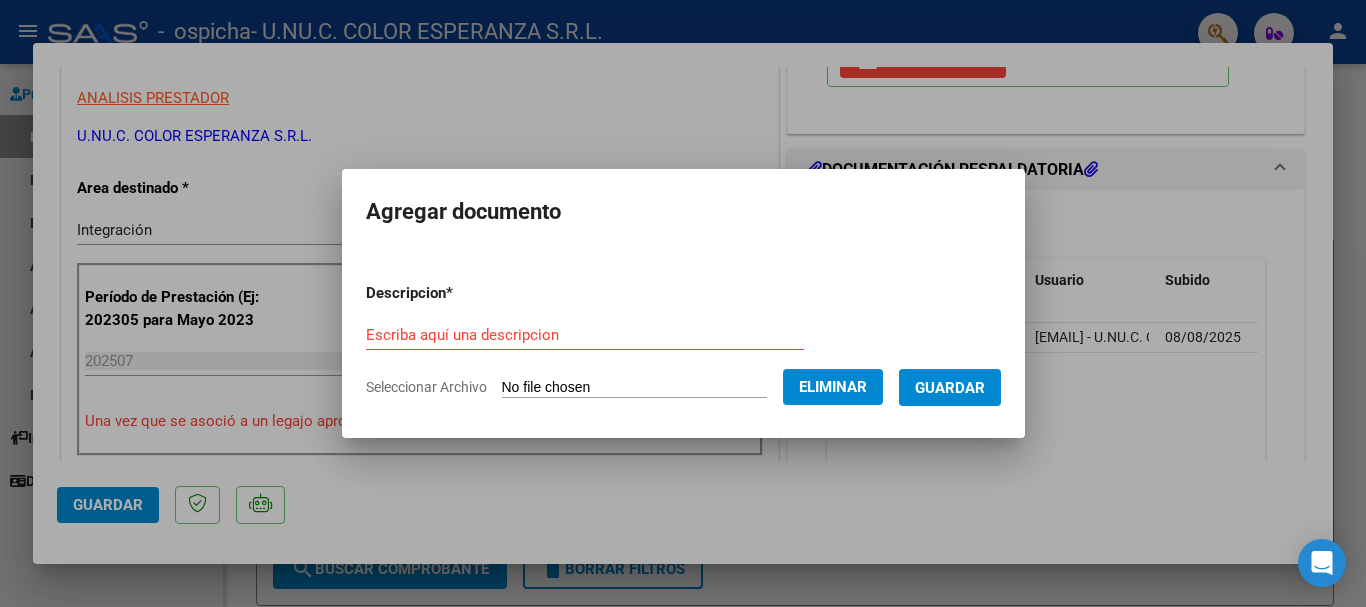 click on "Descripcion  *   Escriba aquí una descripcion  Seleccionar Archivo Eliminar Guardar" at bounding box center [683, 340] 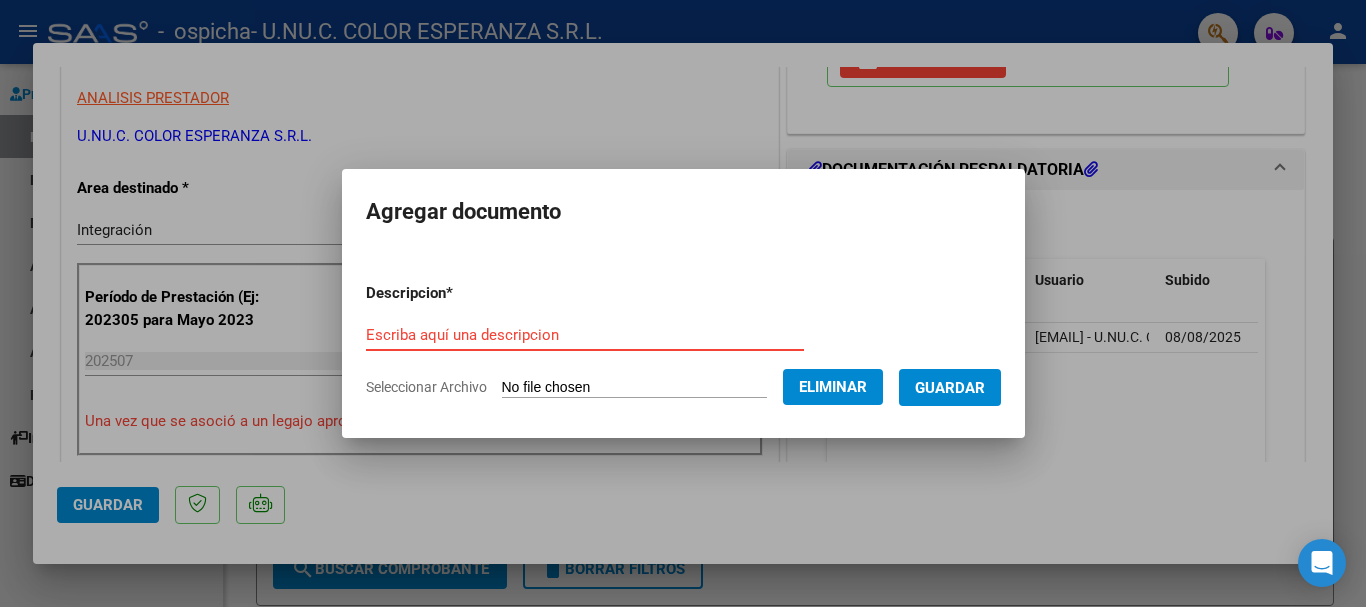 click on "Escriba aquí una descripcion" at bounding box center [585, 335] 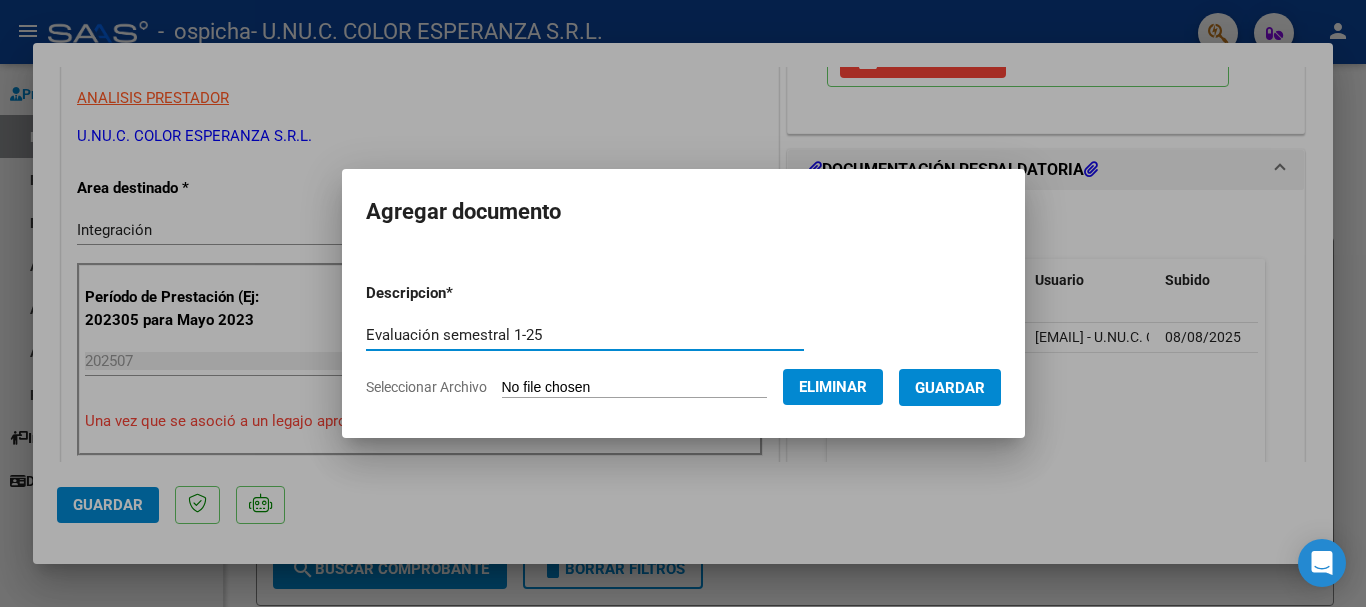 type on "Evaluación semestral 1-25" 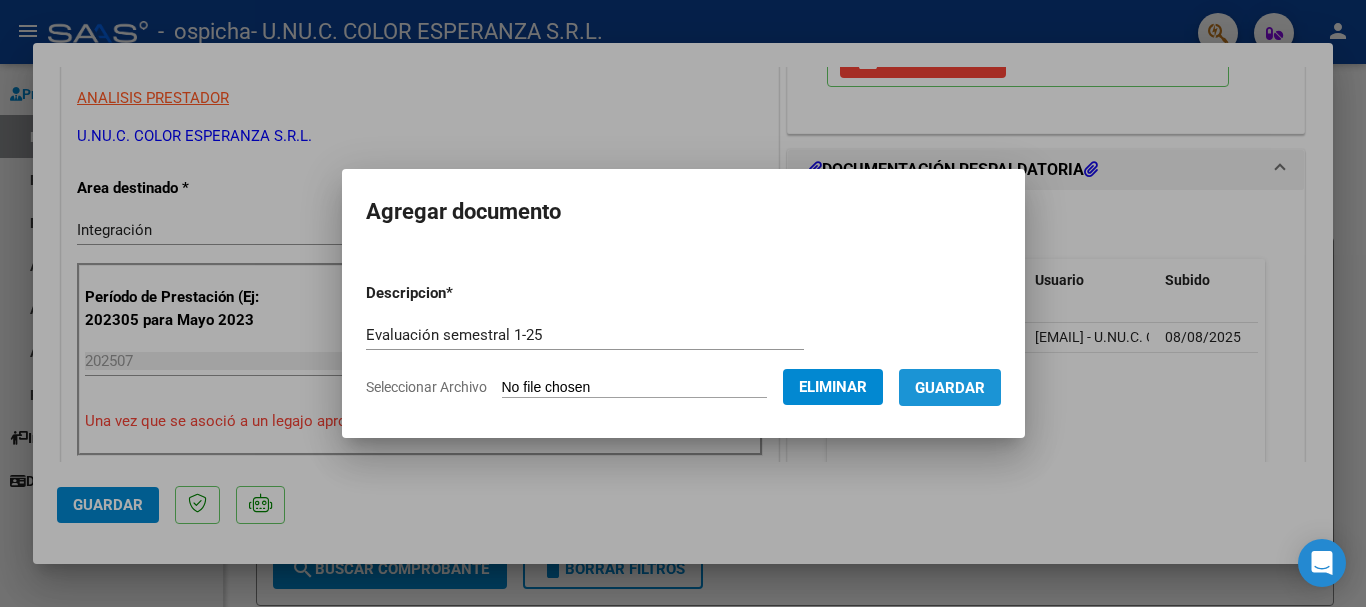 click on "Guardar" at bounding box center [950, 388] 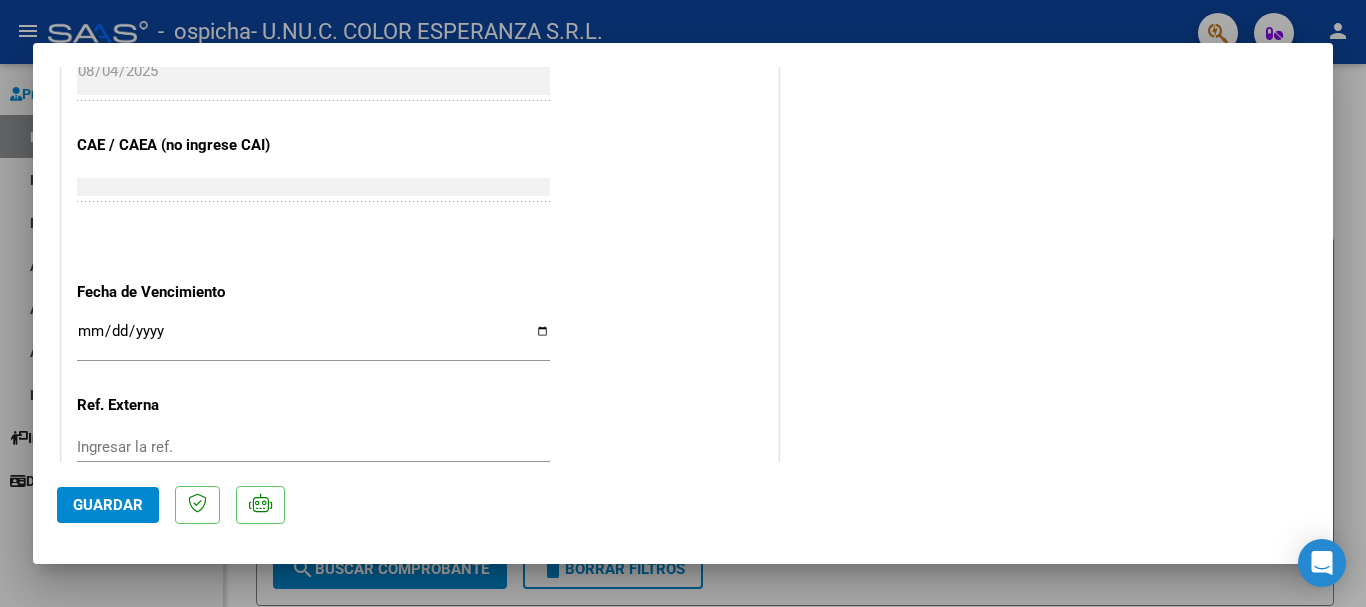scroll, scrollTop: 1300, scrollLeft: 0, axis: vertical 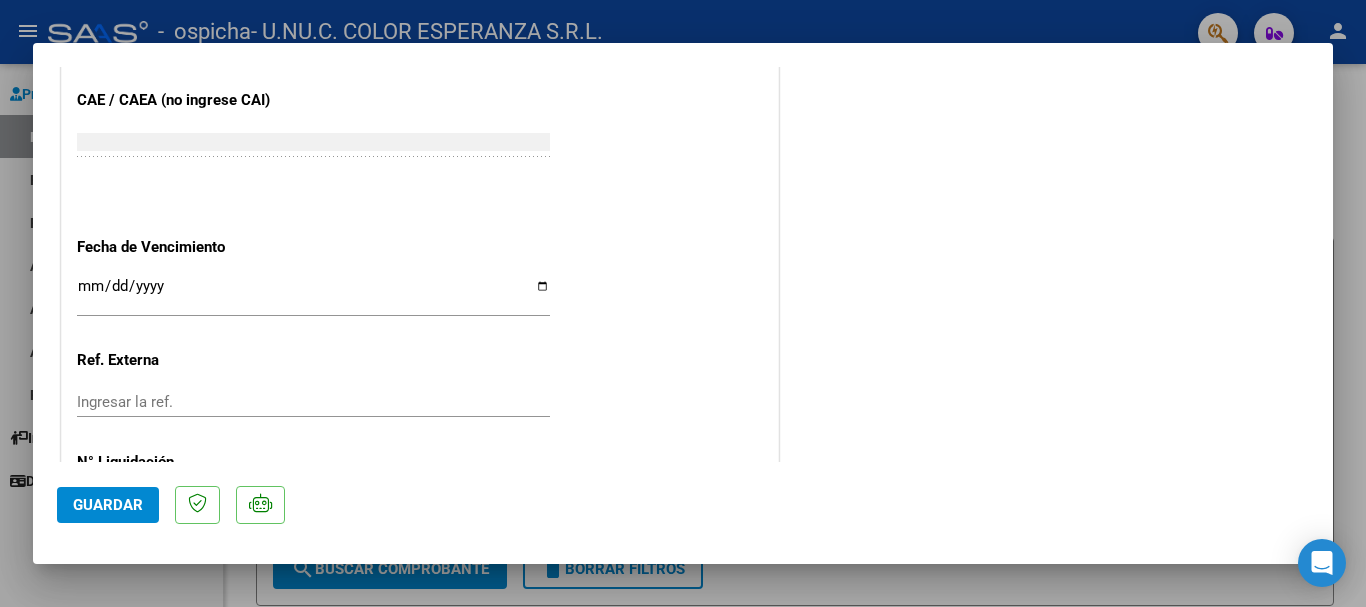 click on "Guardar" 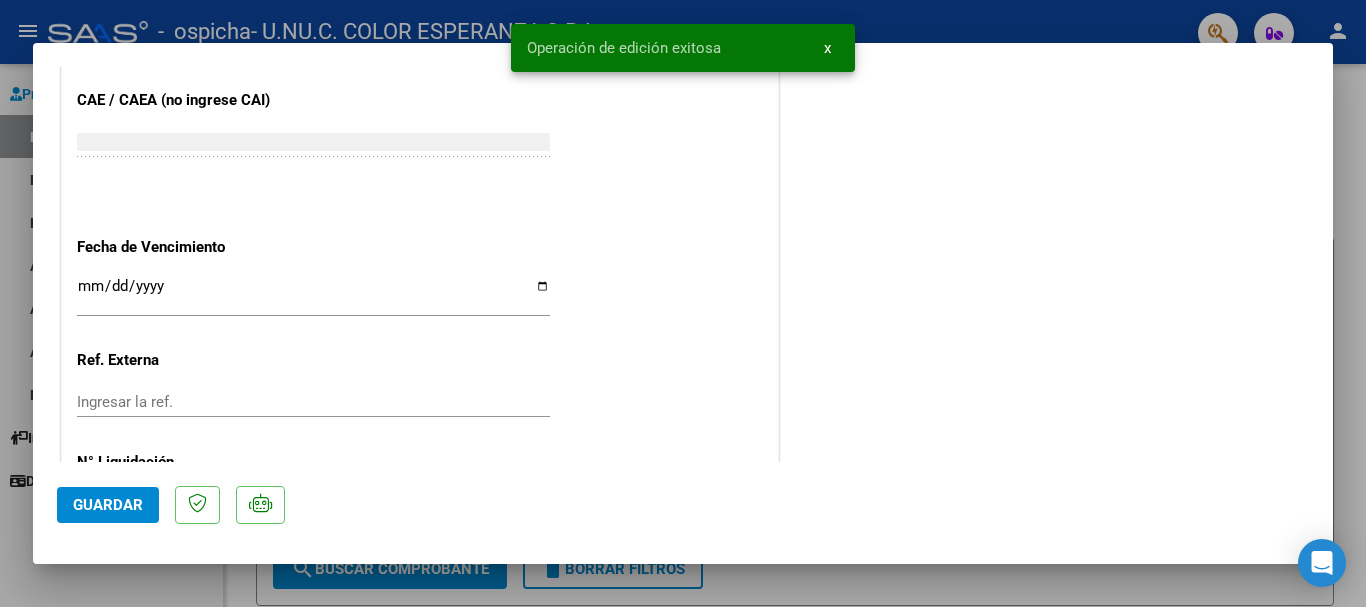 click on "x" at bounding box center (827, 48) 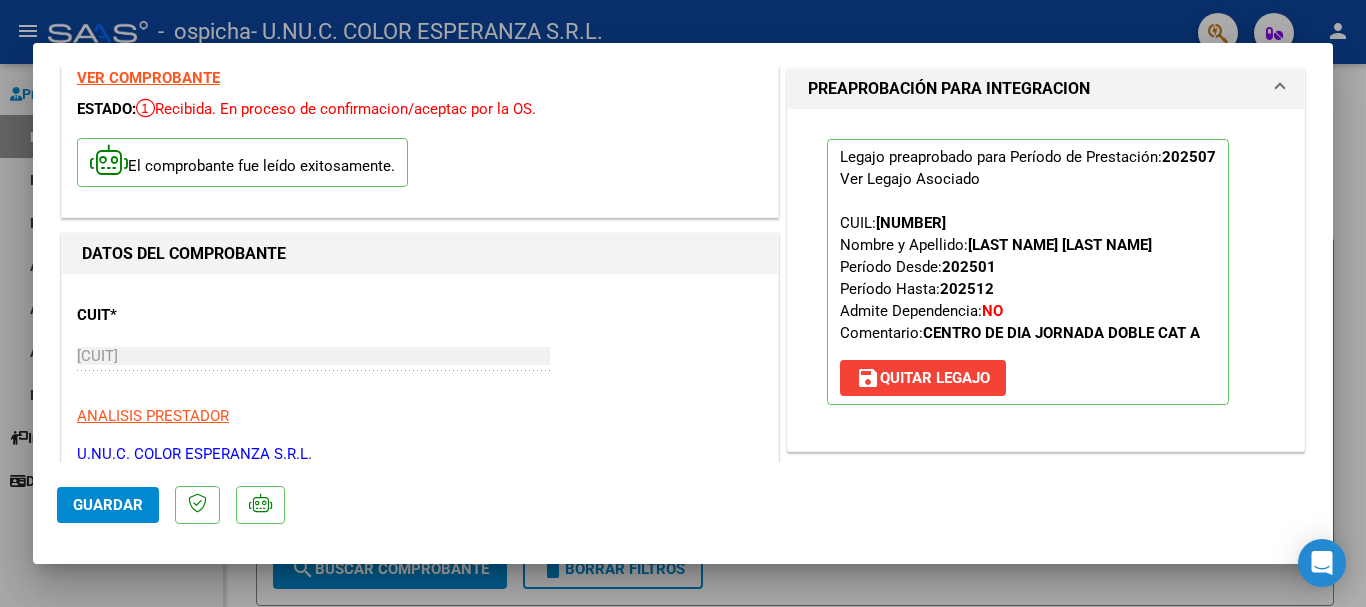 scroll, scrollTop: 0, scrollLeft: 0, axis: both 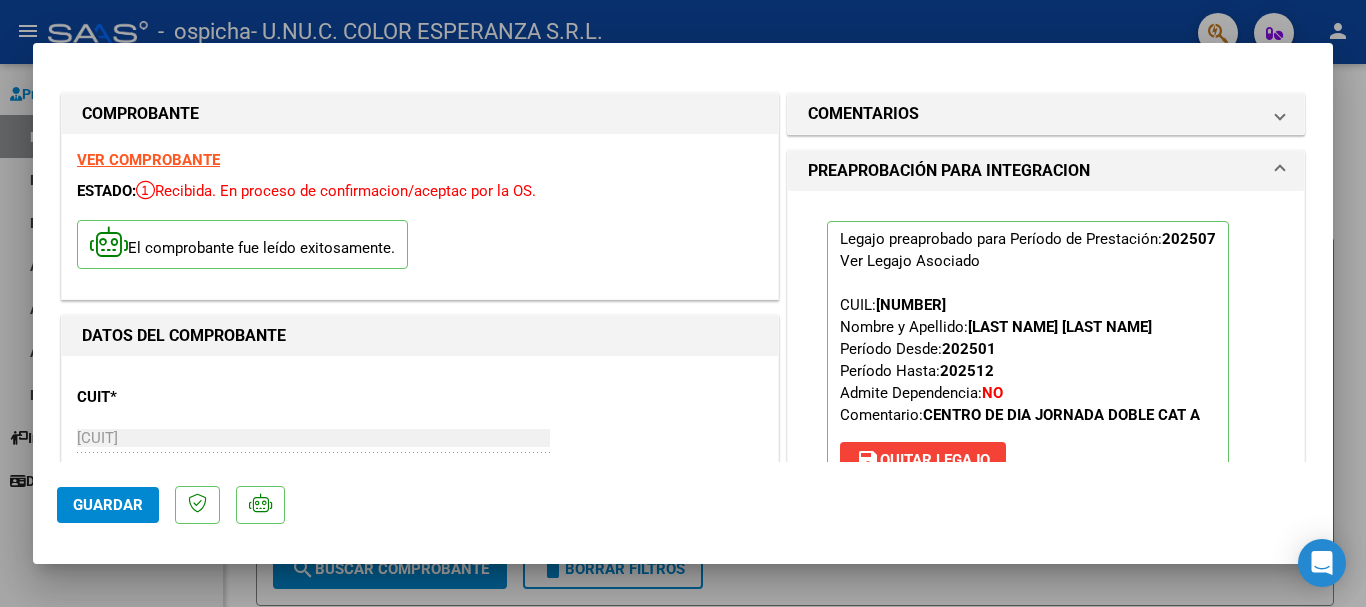 click at bounding box center (683, 303) 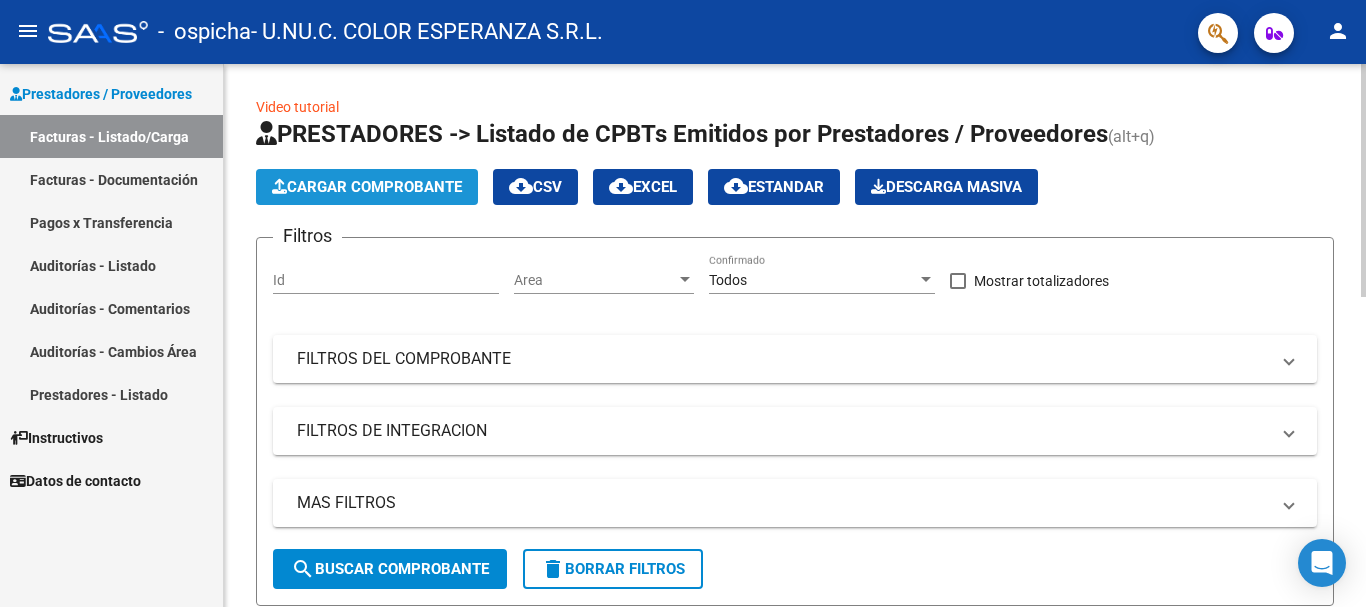 click on "Cargar Comprobante" 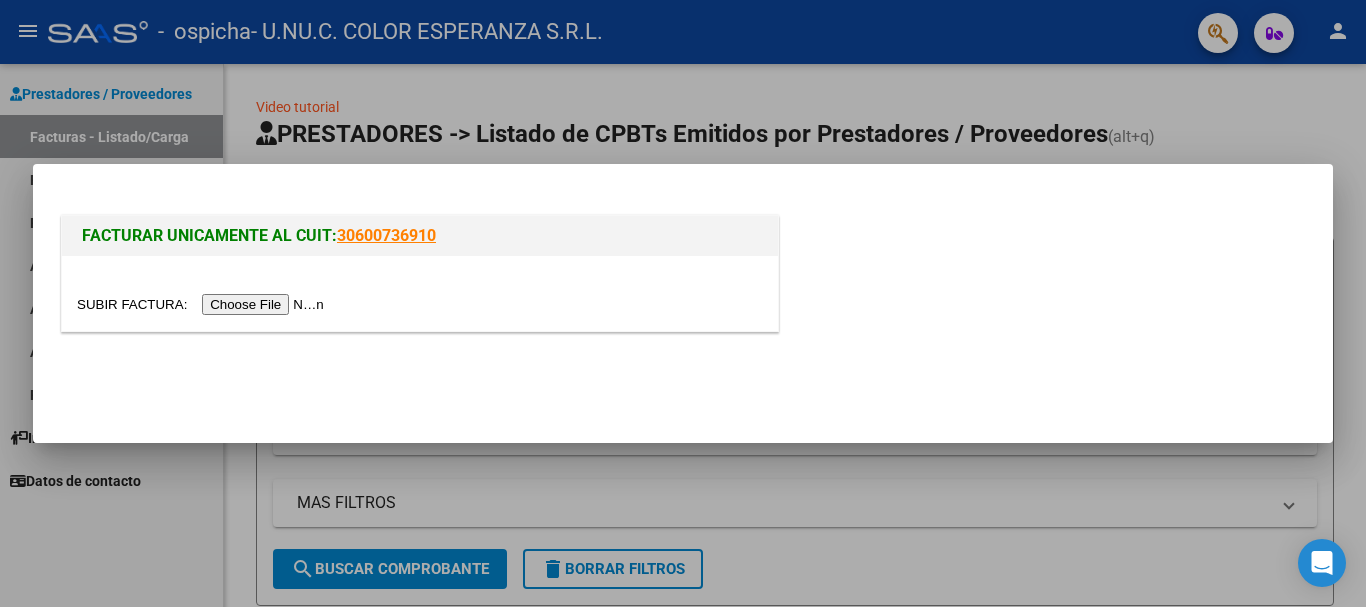 click at bounding box center [203, 304] 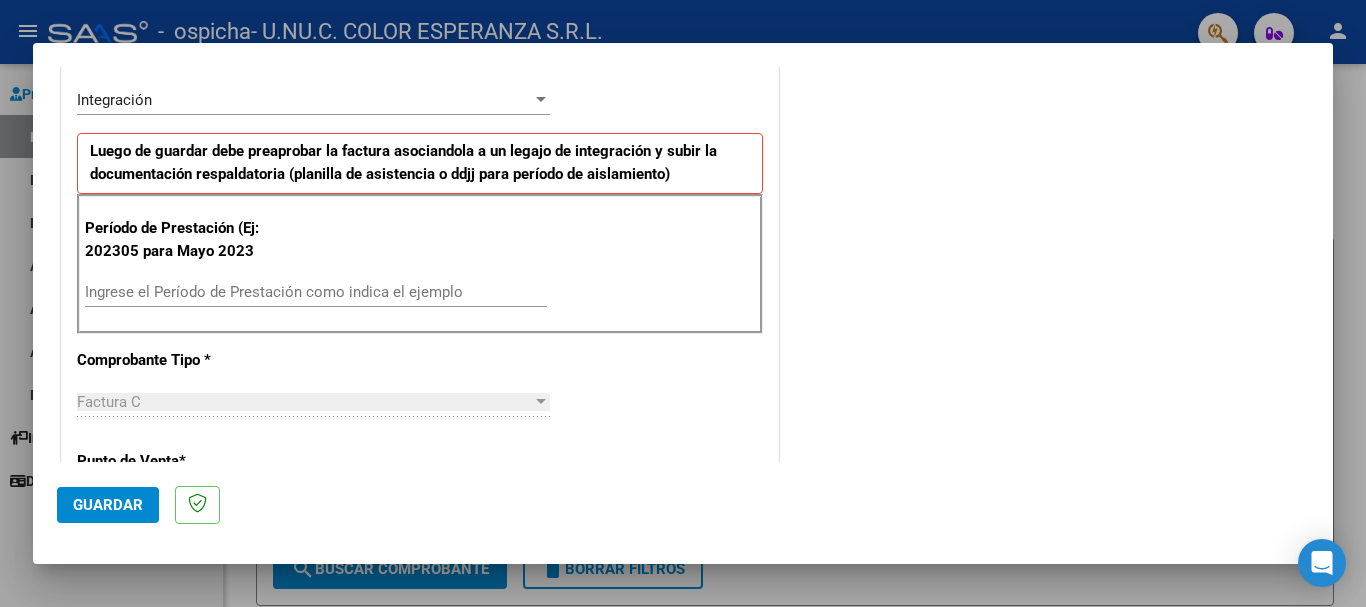 scroll, scrollTop: 500, scrollLeft: 0, axis: vertical 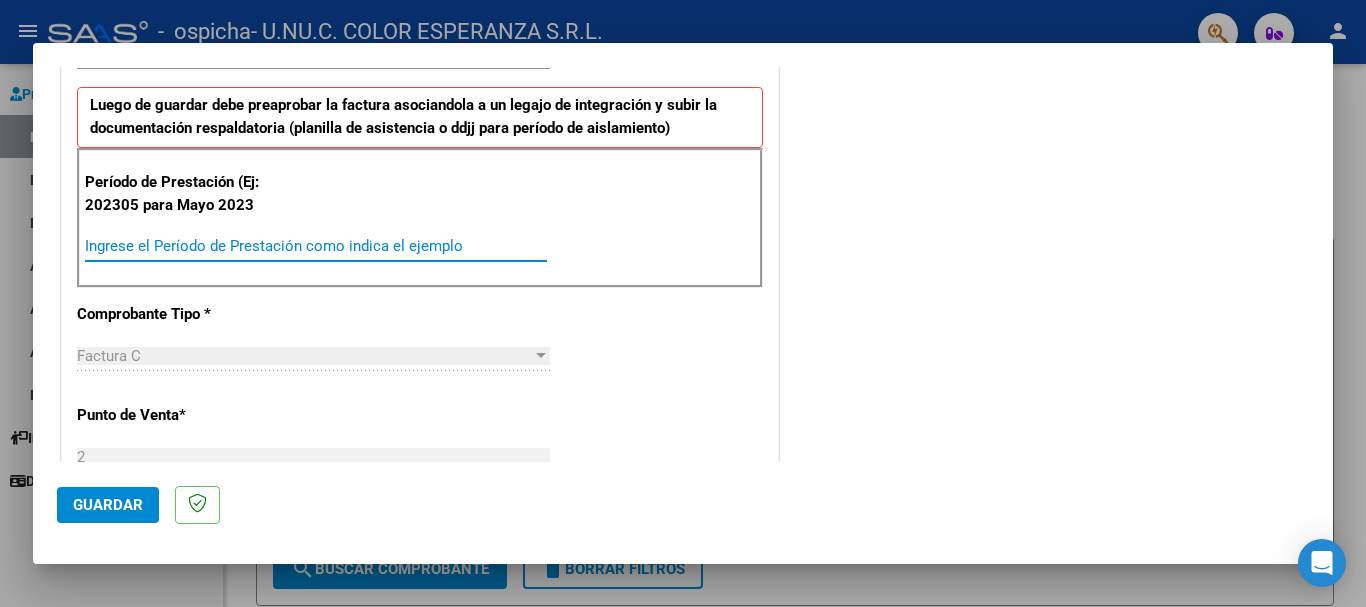 click on "Ingrese el Período de Prestación como indica el ejemplo" at bounding box center [316, 246] 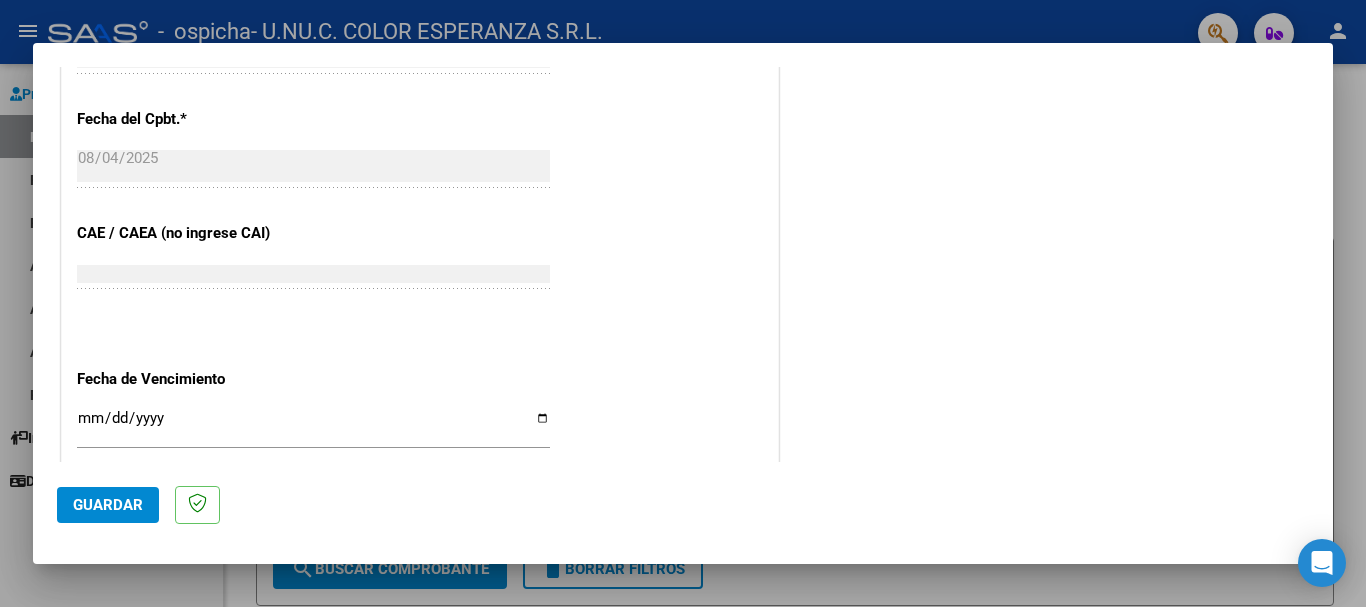 scroll, scrollTop: 1300, scrollLeft: 0, axis: vertical 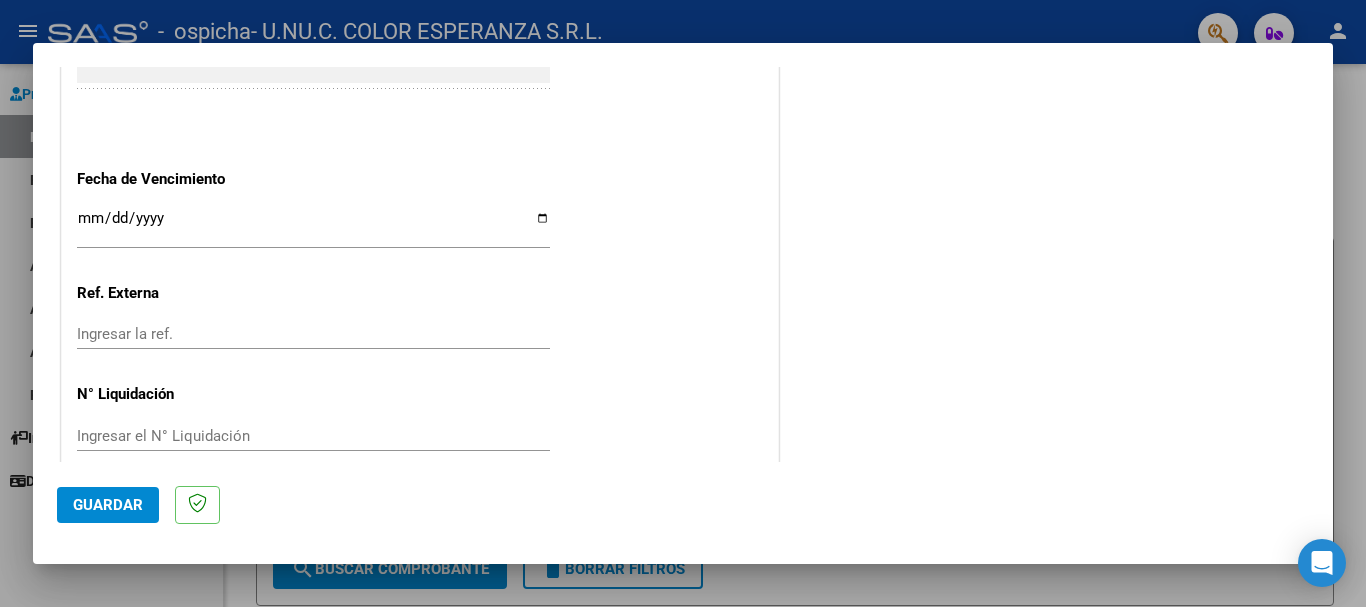 type on "202507" 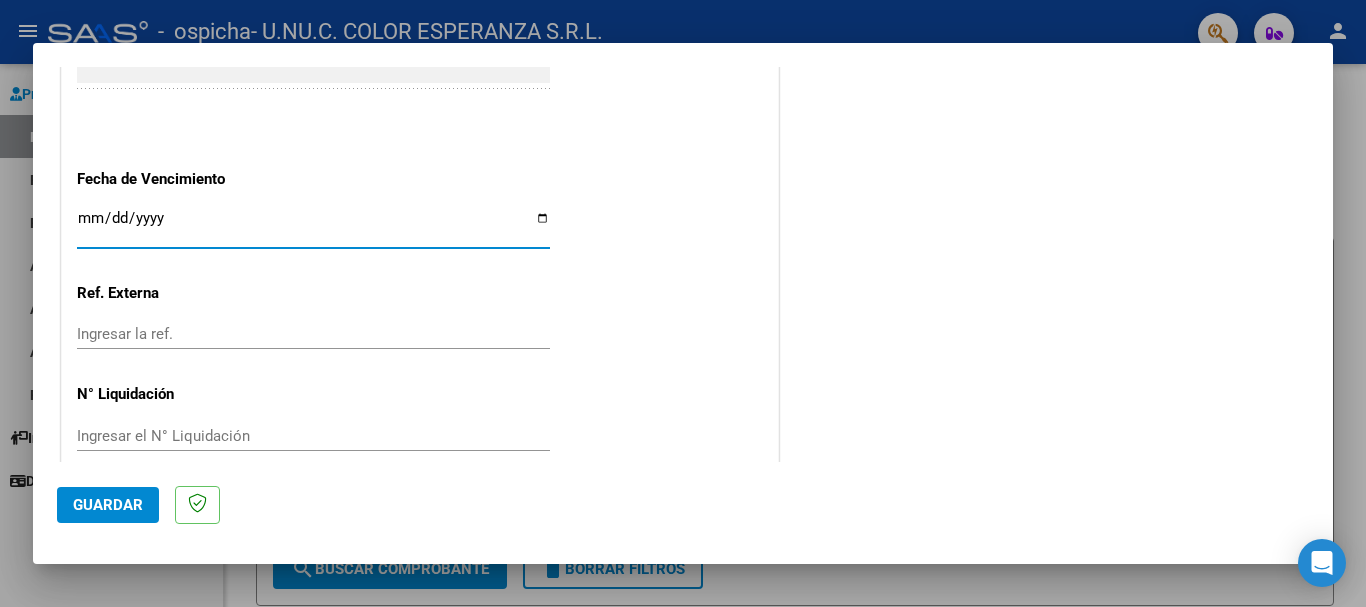 click on "Ingresar la fecha" at bounding box center [313, 226] 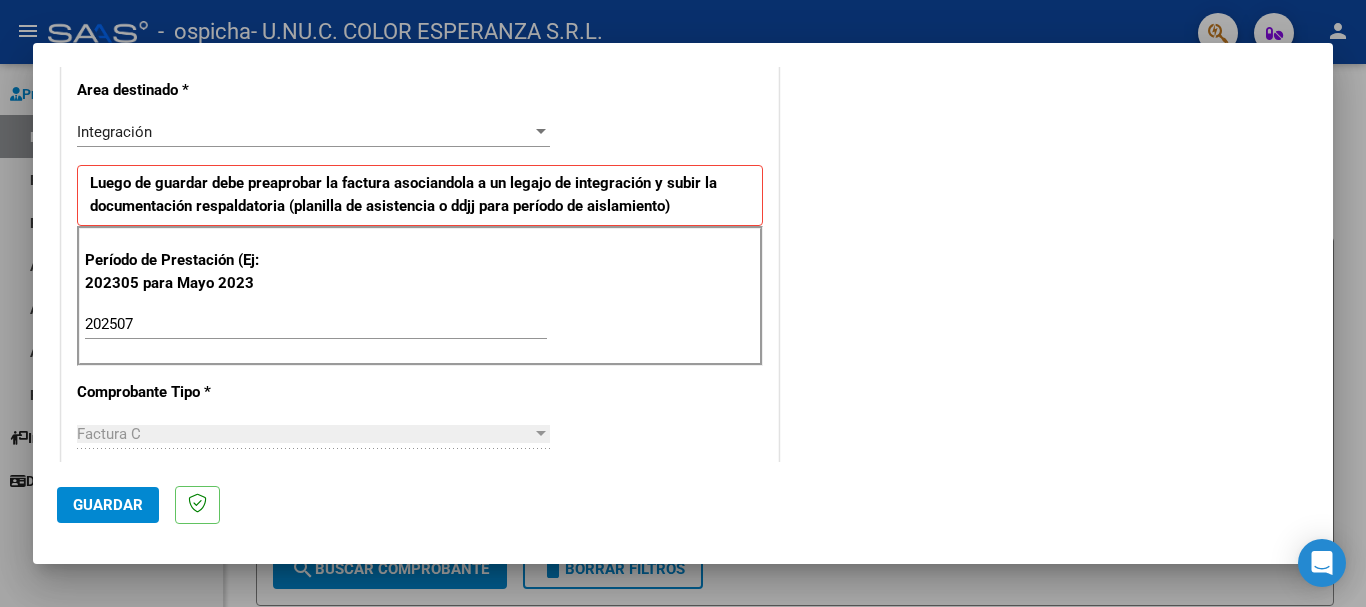 scroll, scrollTop: 500, scrollLeft: 0, axis: vertical 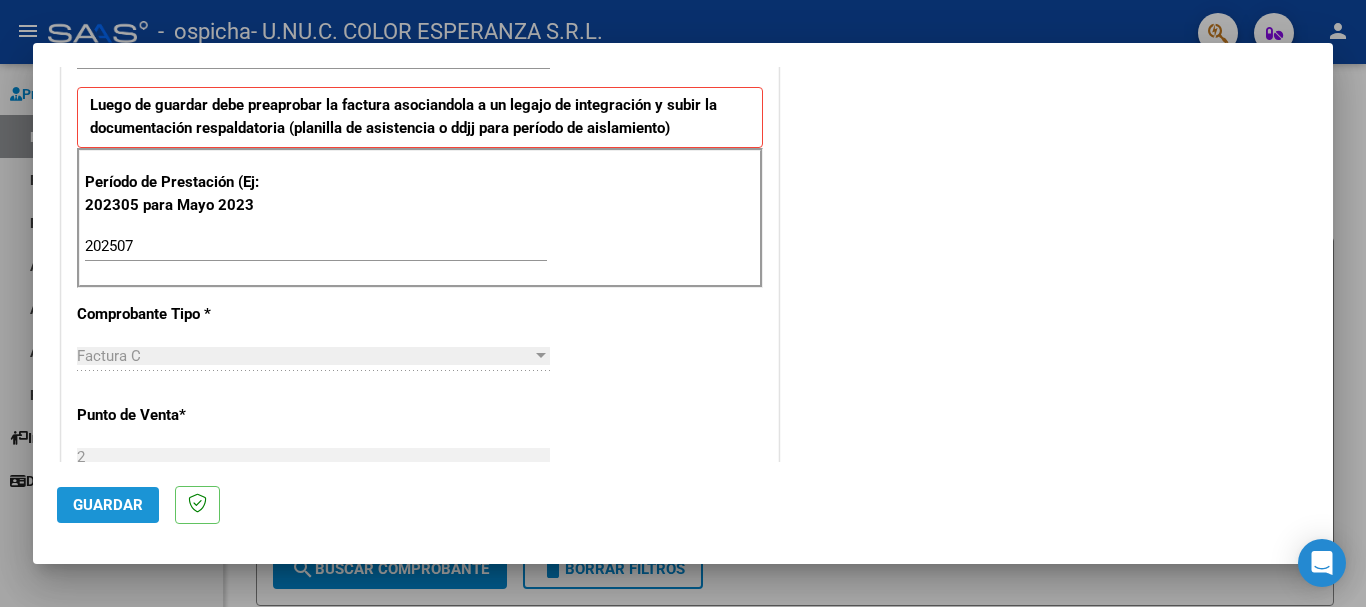 click on "Guardar" 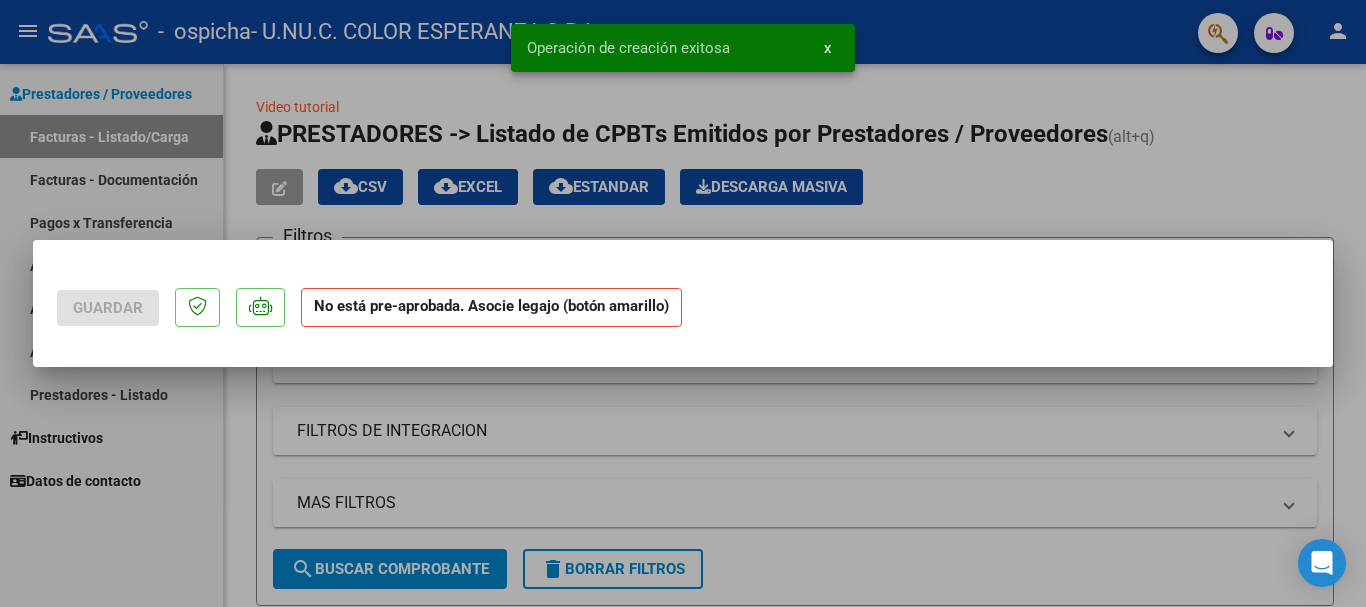 scroll, scrollTop: 0, scrollLeft: 0, axis: both 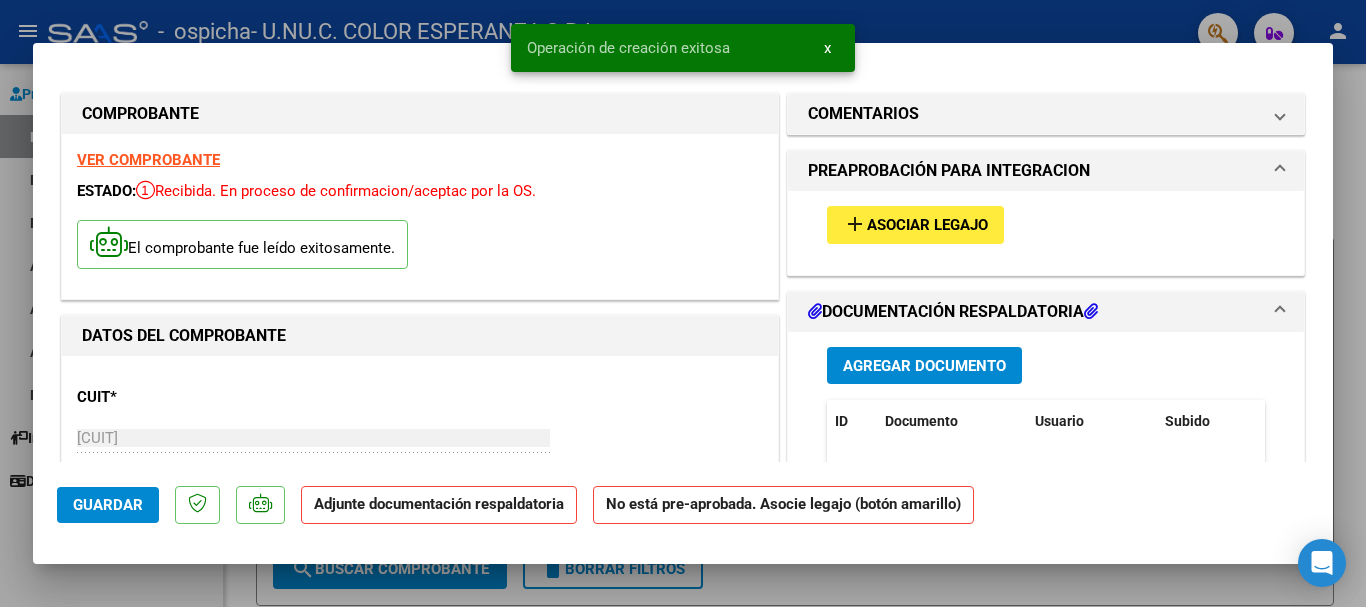 click on "Asociar Legajo" at bounding box center [927, 226] 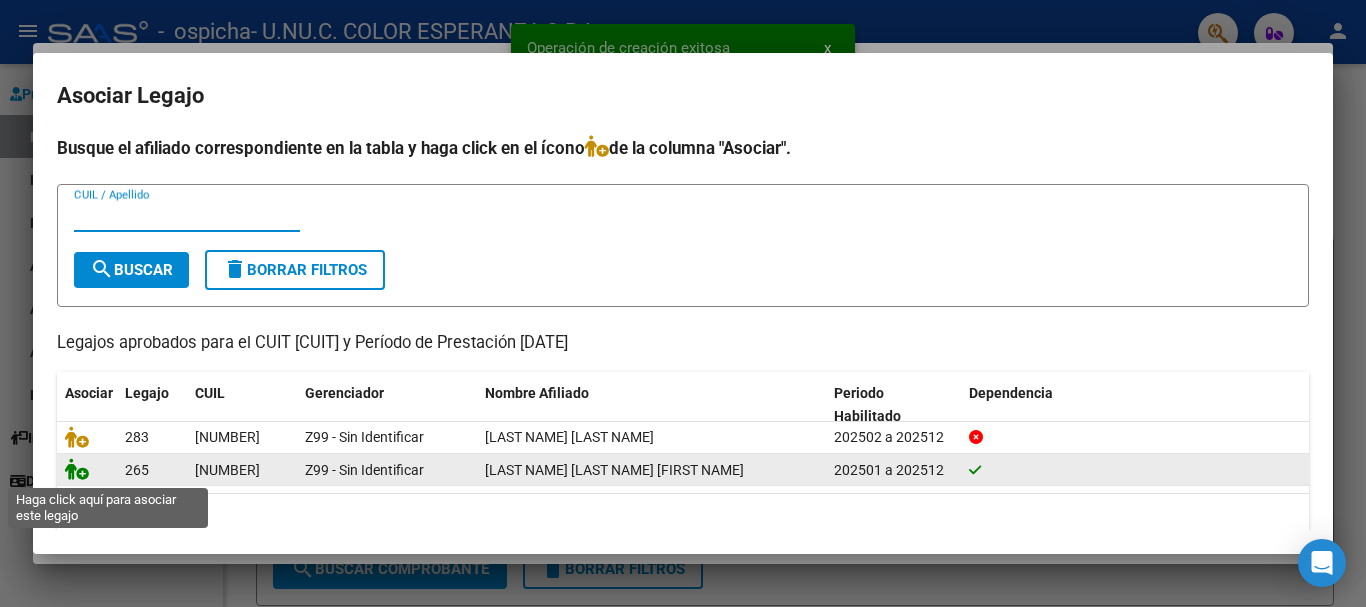 click 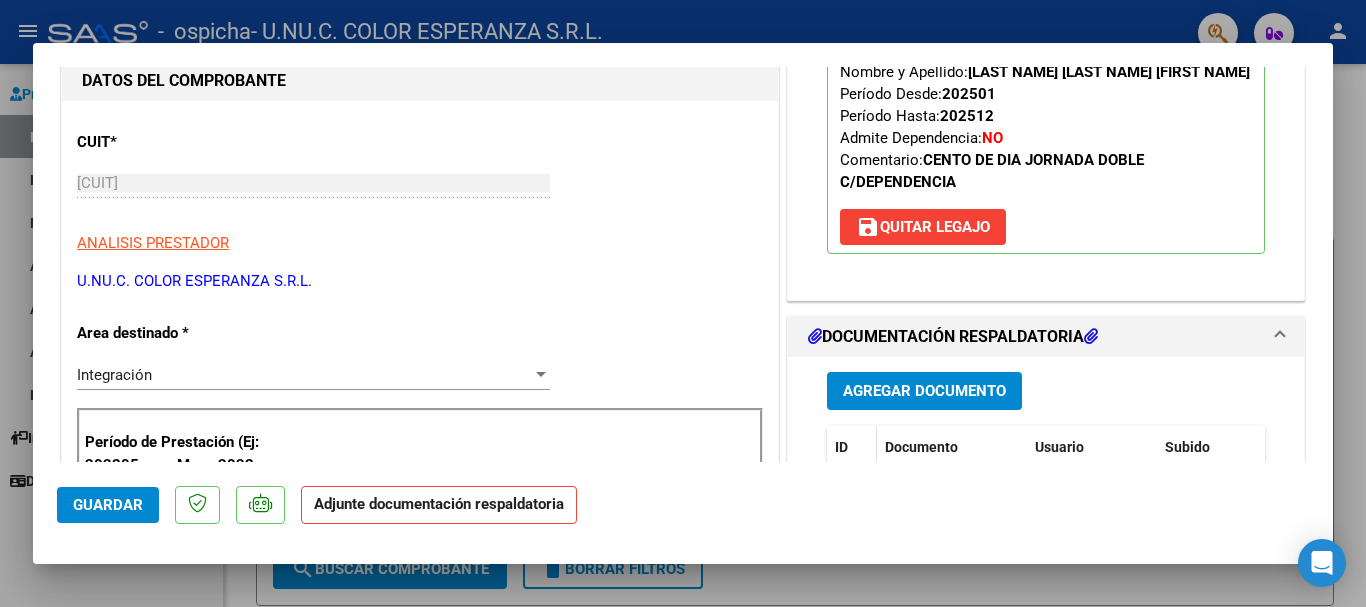 scroll, scrollTop: 300, scrollLeft: 0, axis: vertical 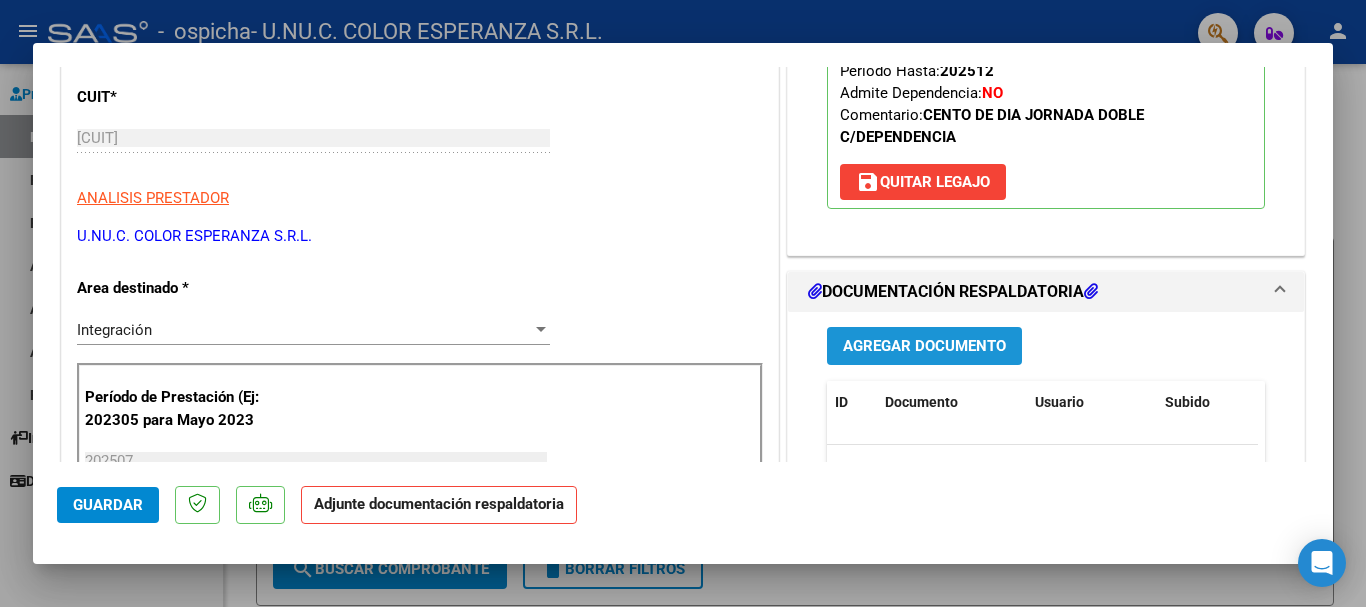 click on "Agregar Documento" at bounding box center [924, 347] 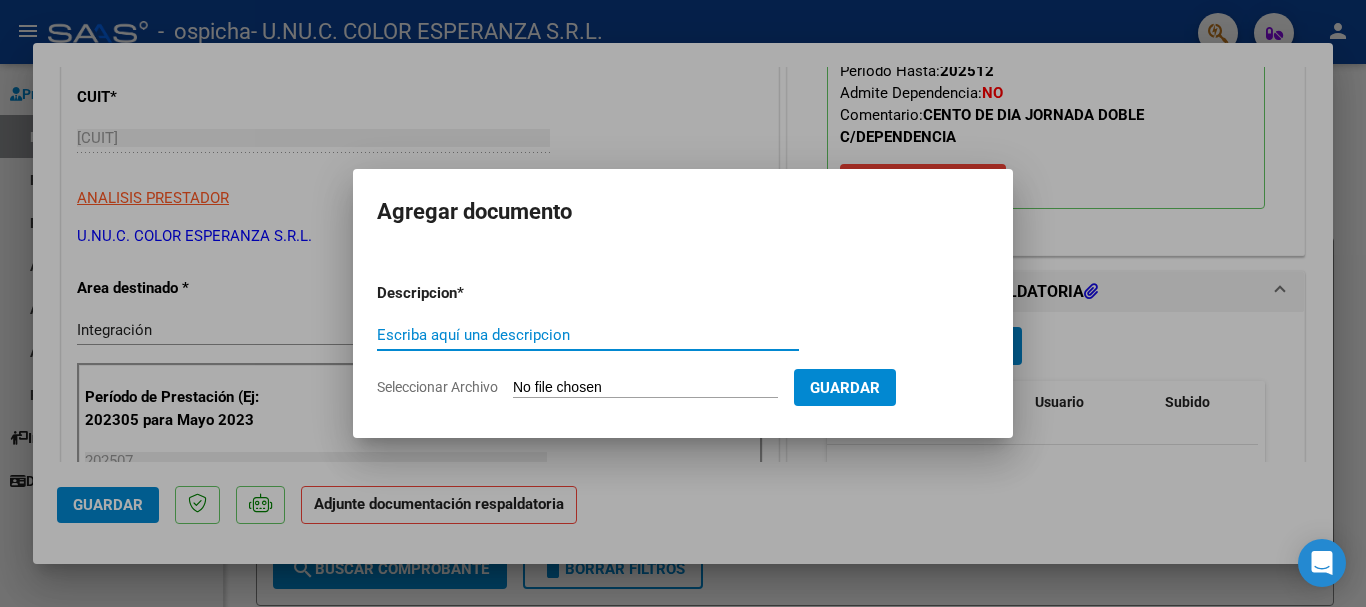 click on "Seleccionar Archivo" 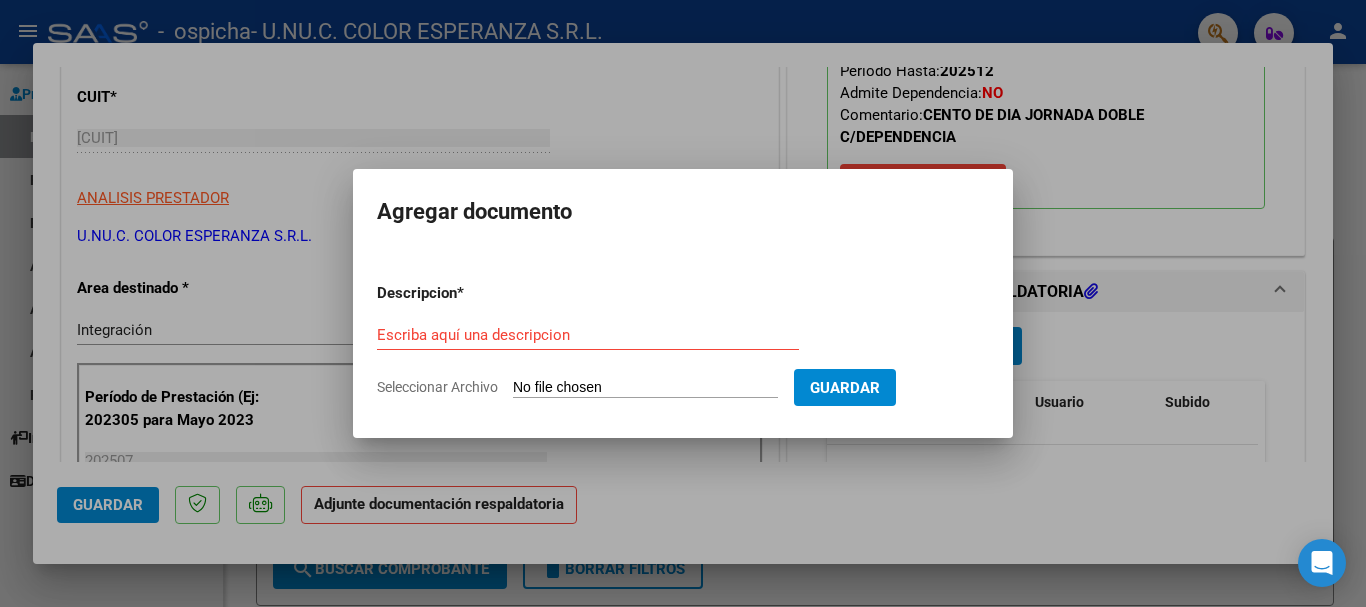type on "C:\fakepath\[LAST NAME] - Informe evolutivo JULIO 2025.pdf" 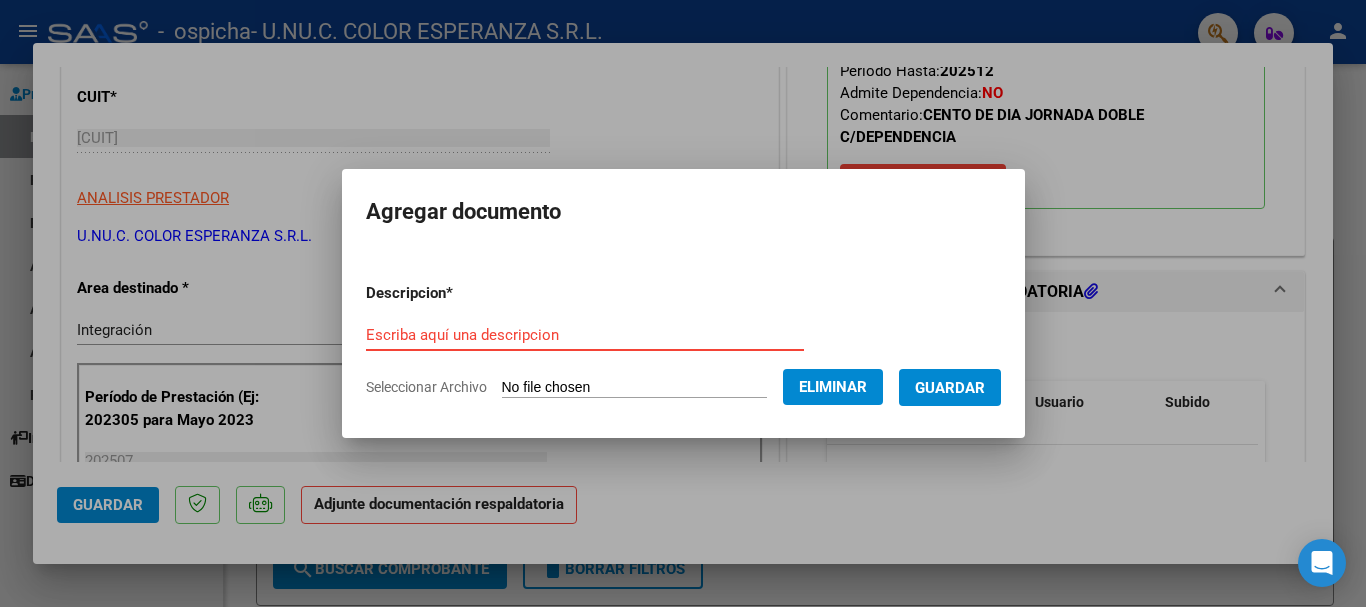 click on "Escriba aquí una descripcion" at bounding box center [585, 335] 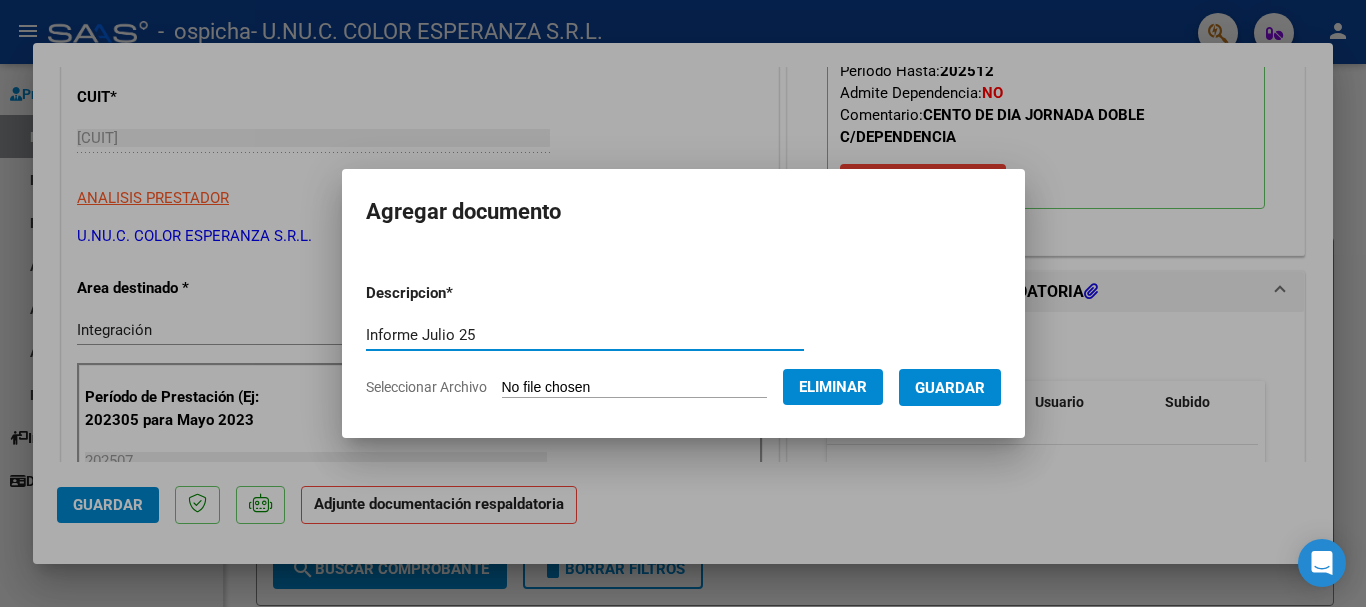 type on "Informe Julio 25" 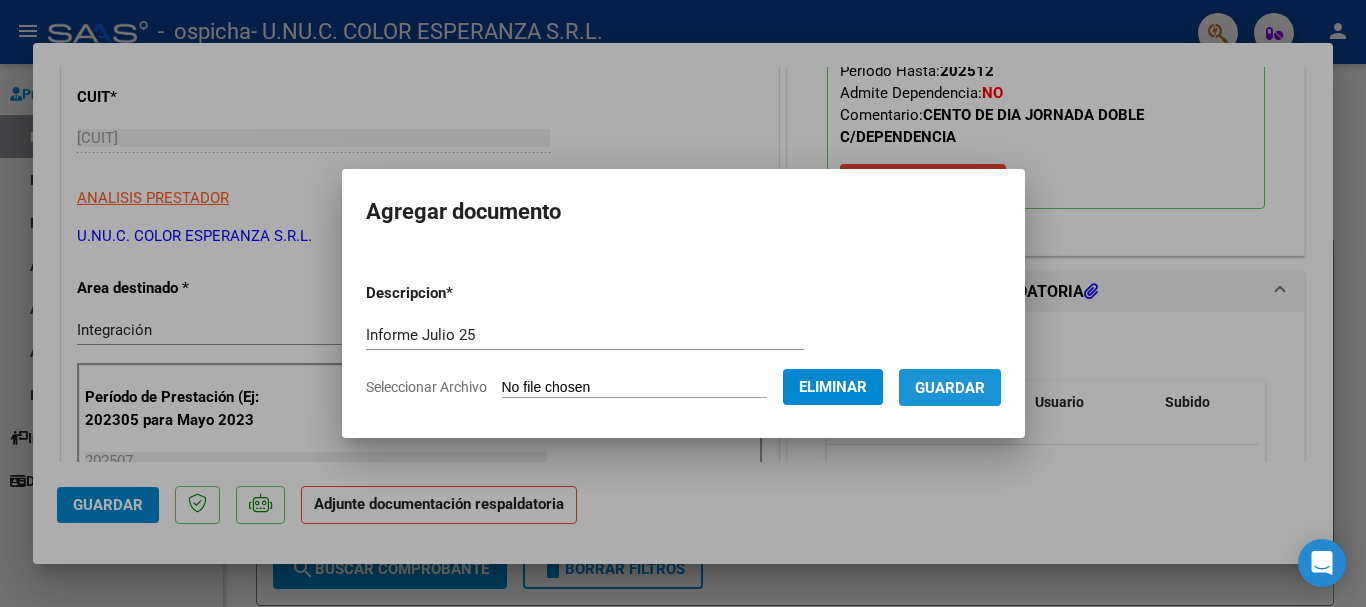 click on "Guardar" at bounding box center (950, 388) 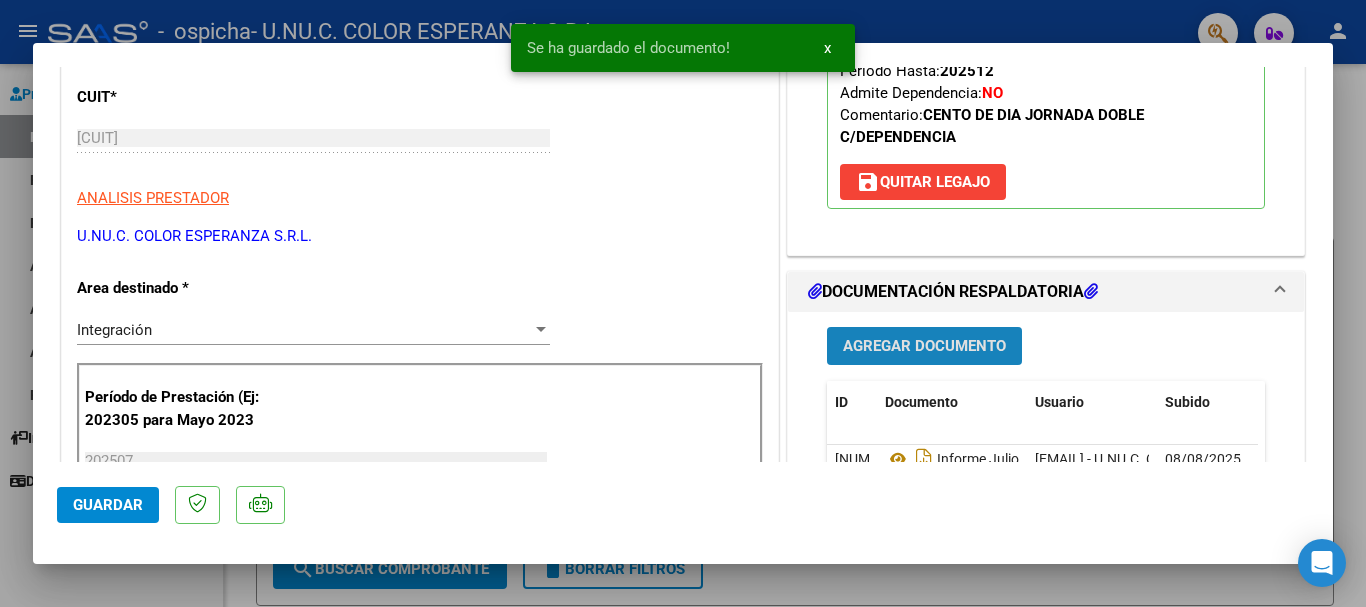 click on "Agregar Documento" at bounding box center (924, 347) 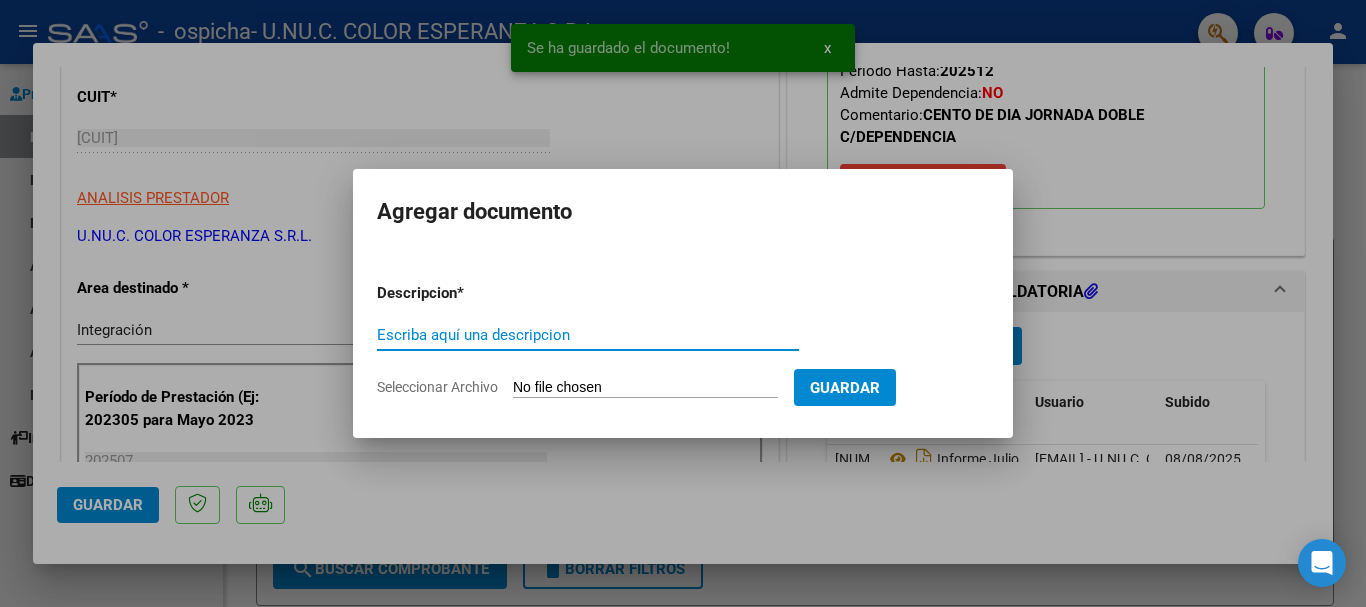 click on "Seleccionar Archivo" 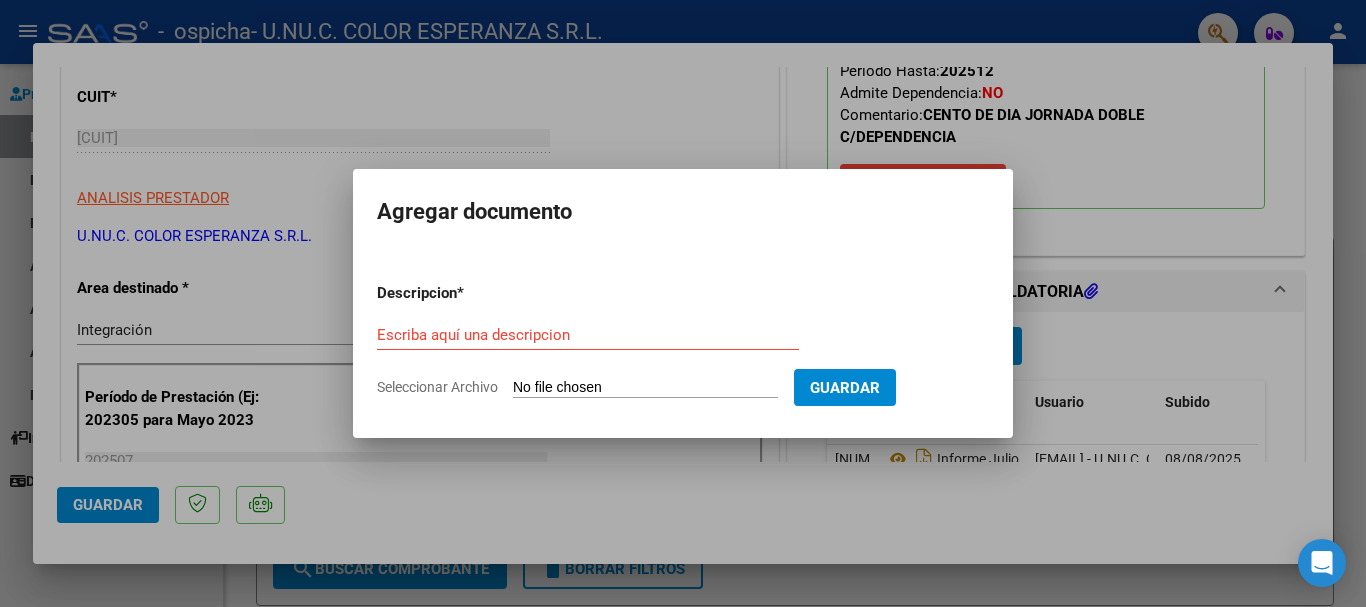 type on "C:\fakepath\[LAST NAME] Matías - Informe semestral 1-2025.pdf" 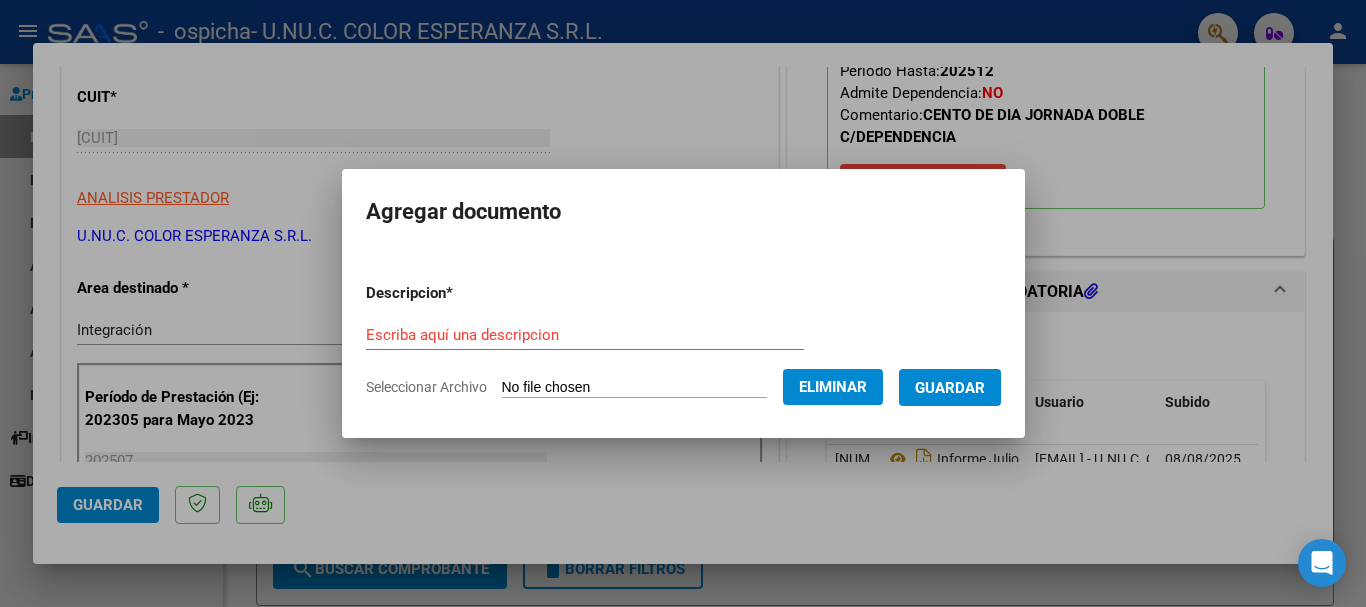 click on "Escriba aquí una descripcion" at bounding box center [585, 335] 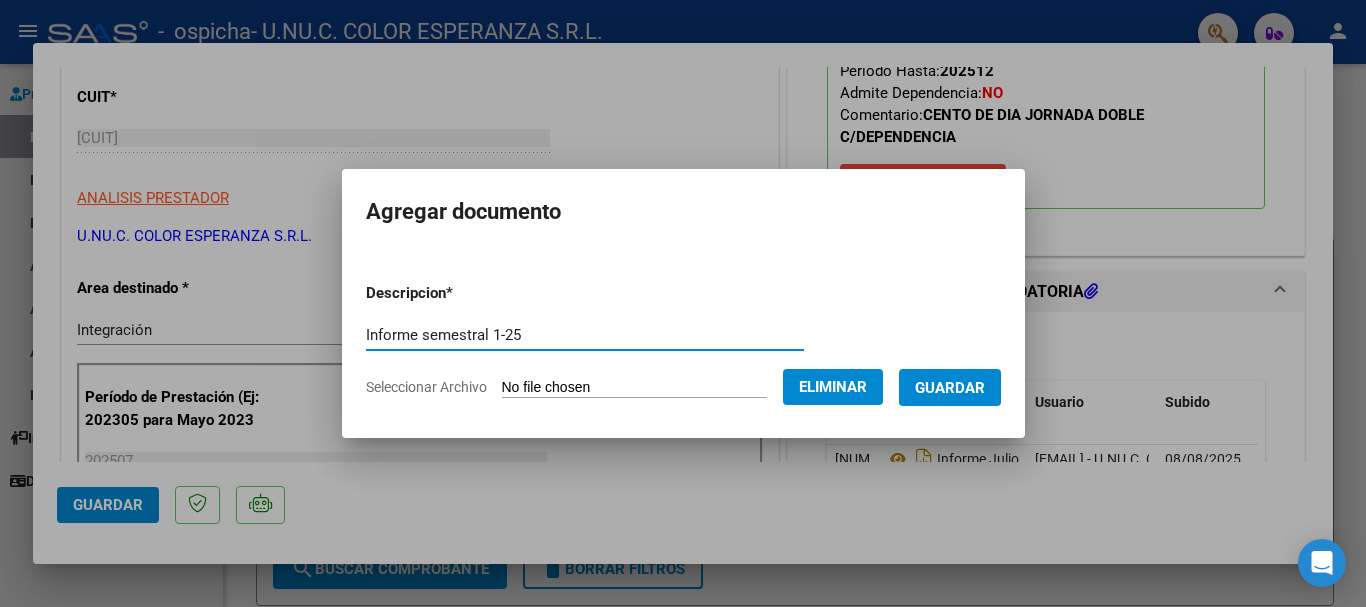 type on "Informe semestral 1-25" 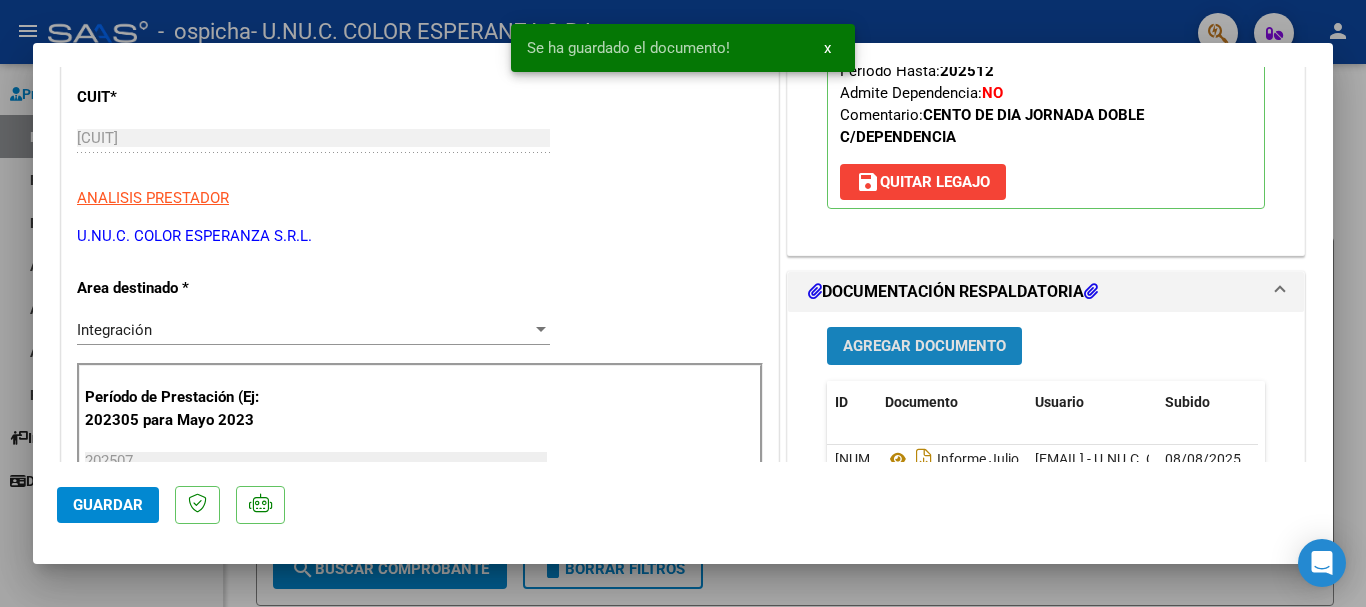 click on "Agregar Documento" at bounding box center [924, 347] 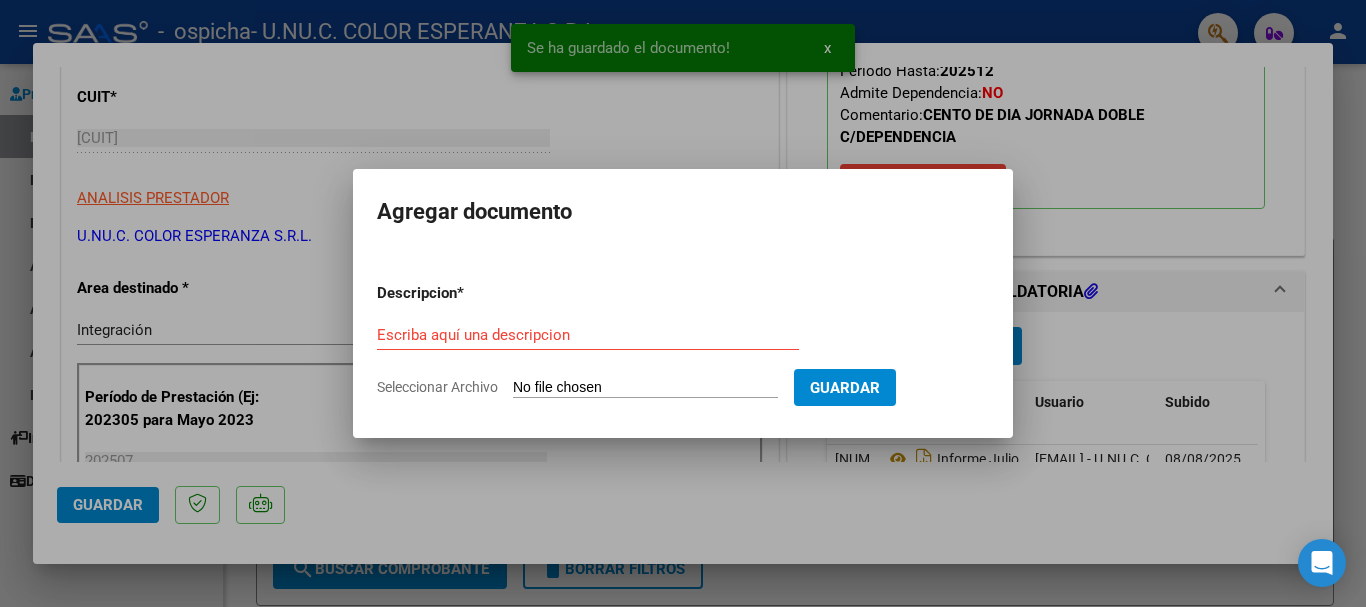click on "Seleccionar Archivo" 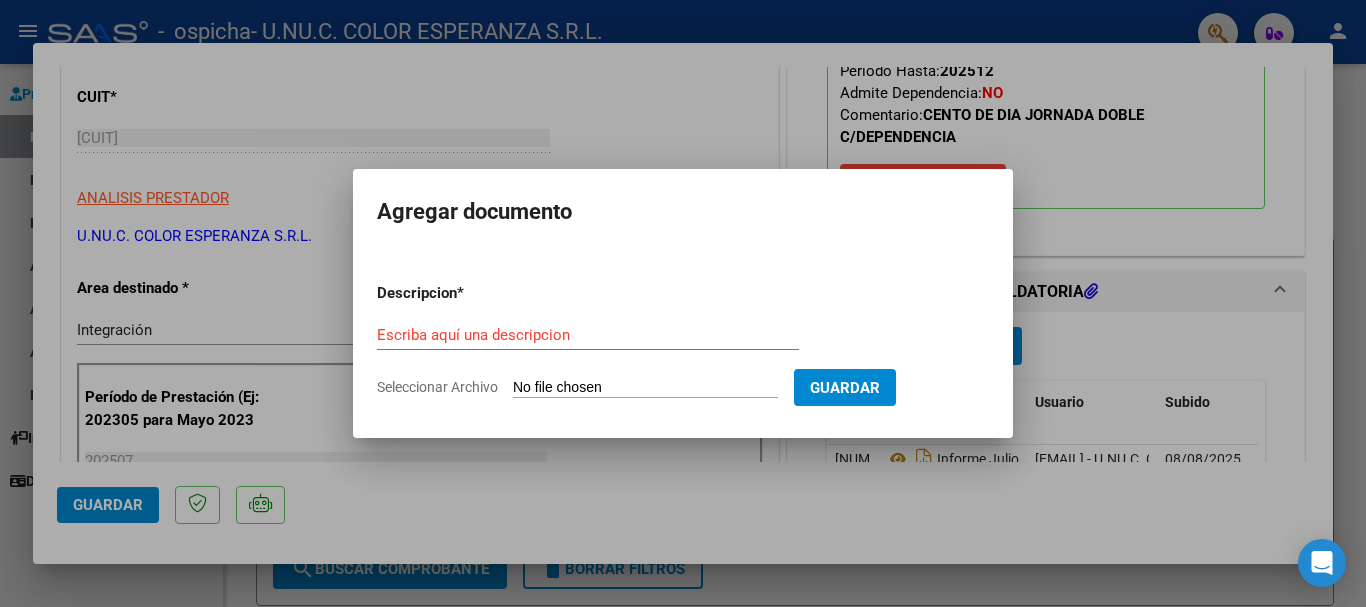 type on "C:\fakepath\[LAST NAME] - Certificado de presentismo JULIO 2025.pdf" 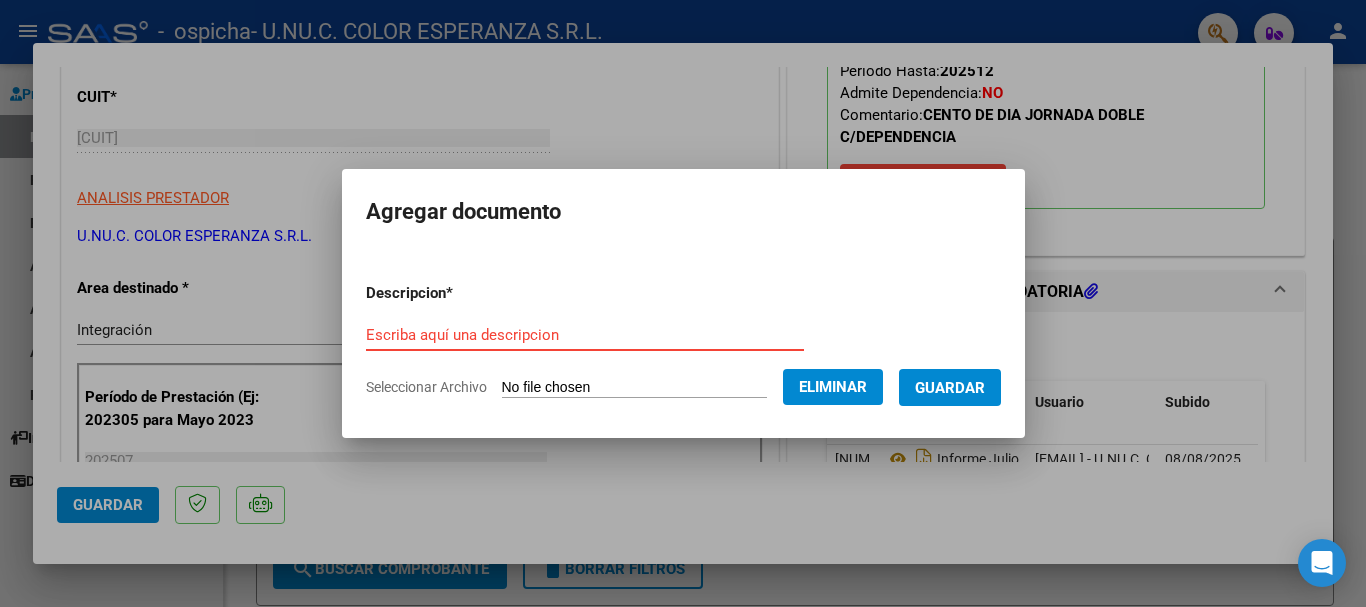 click on "Escriba aquí una descripcion" at bounding box center [585, 335] 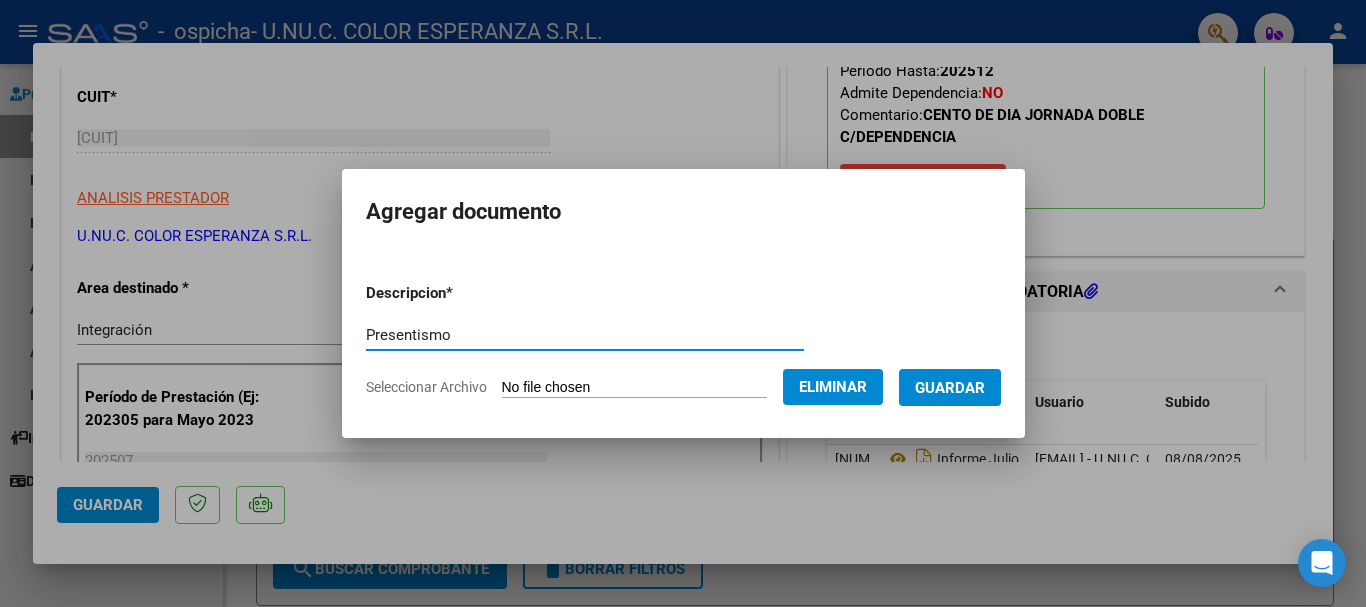 type on "Presentismo" 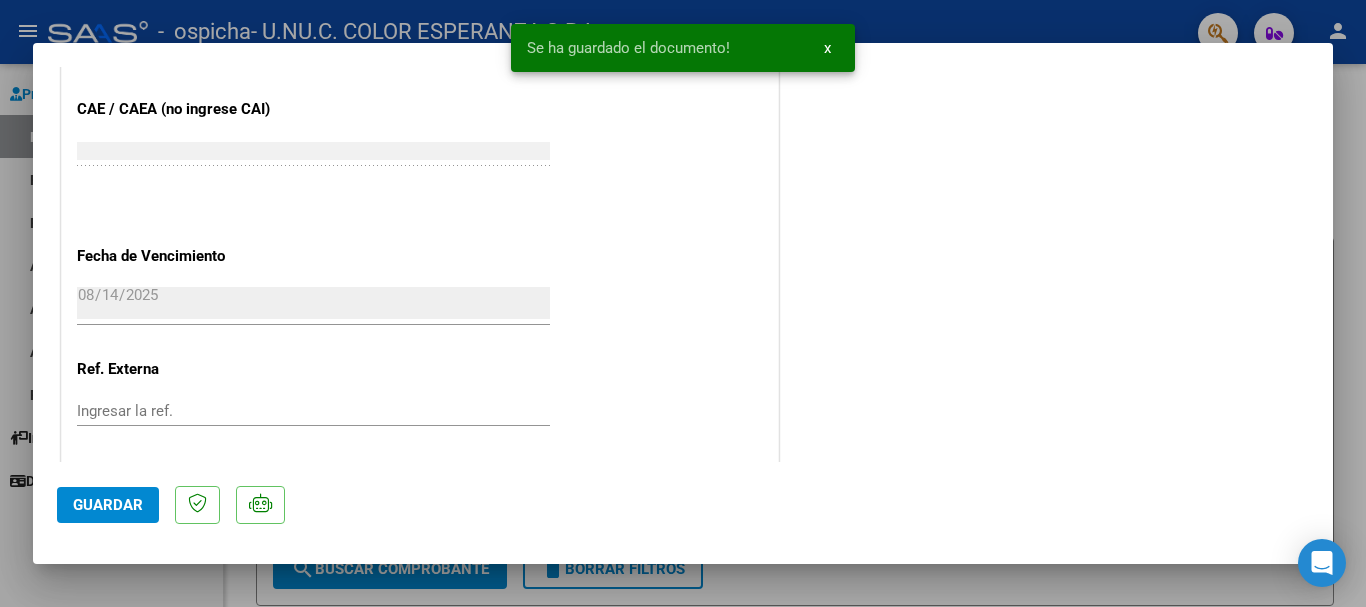 scroll, scrollTop: 1395, scrollLeft: 0, axis: vertical 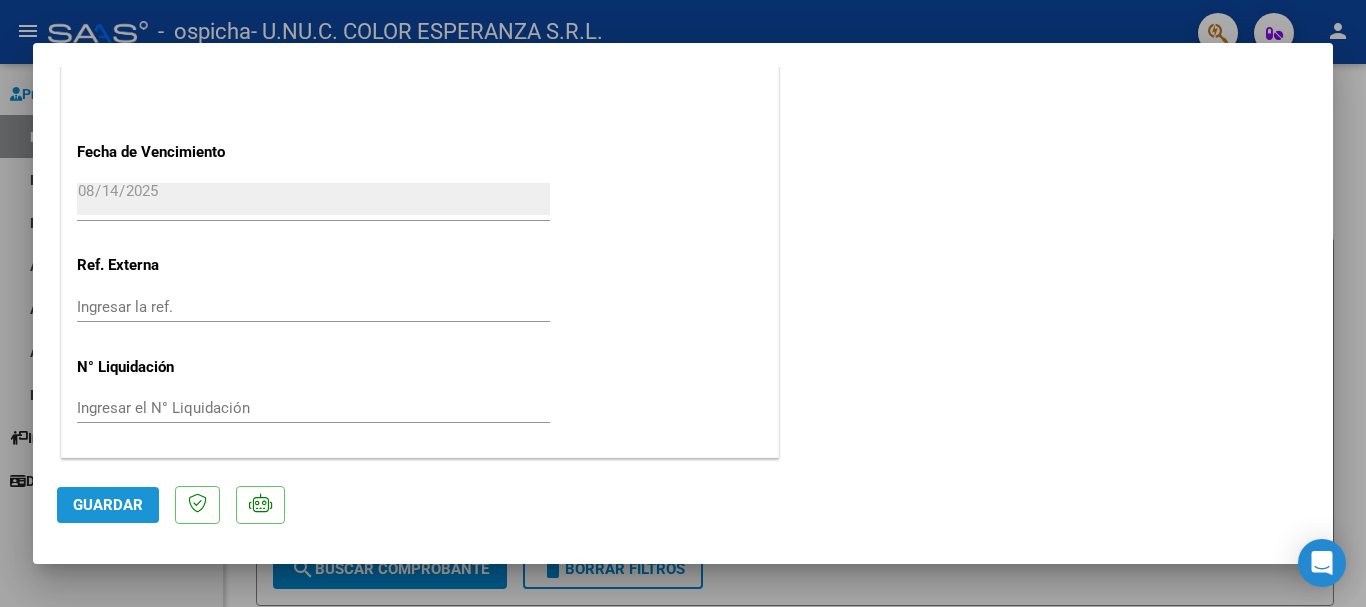 click on "Guardar" 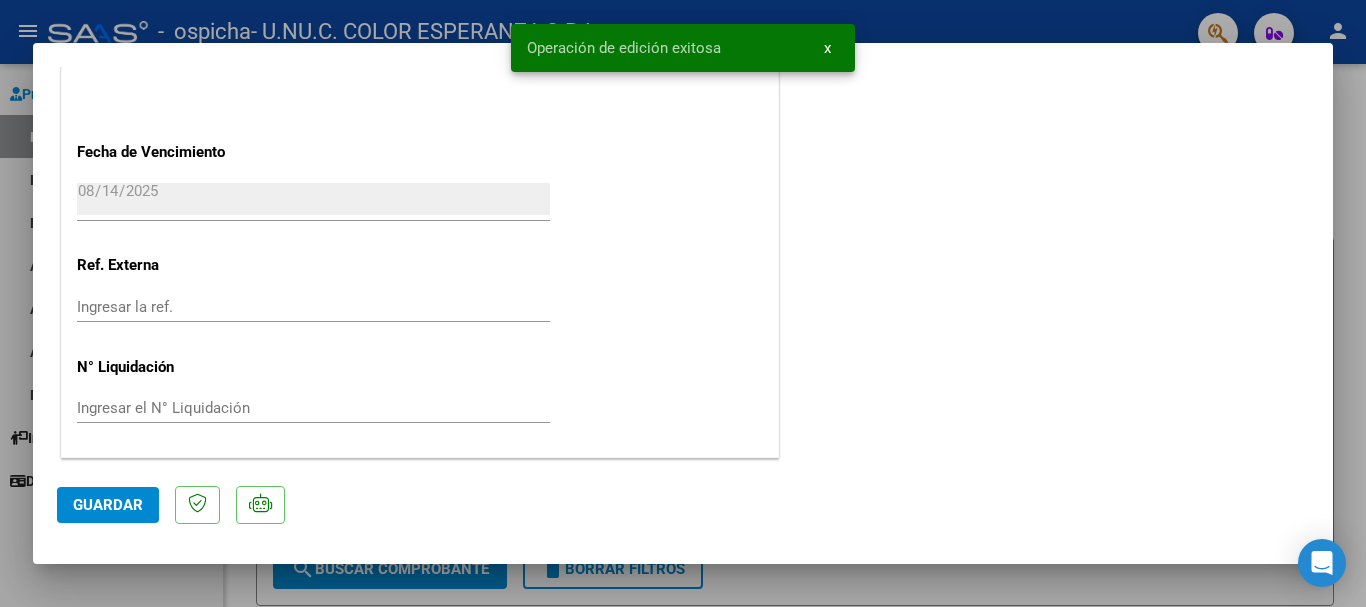 click on "x" at bounding box center [827, 48] 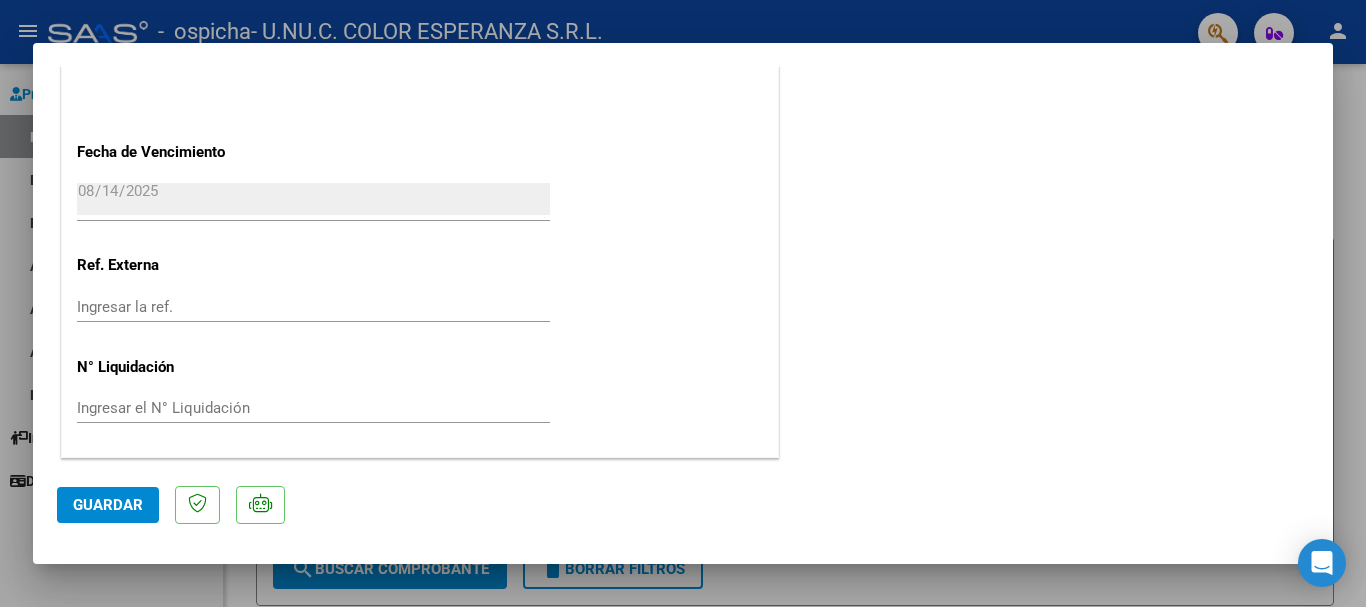 click at bounding box center [683, 303] 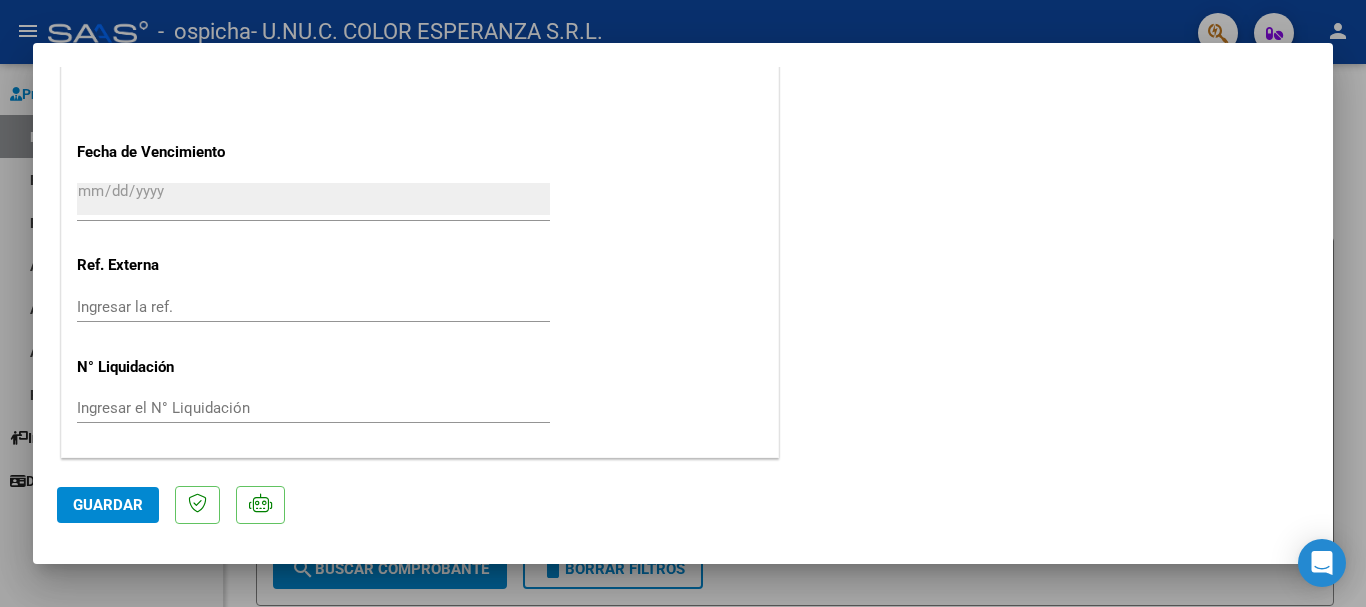 scroll, scrollTop: 1547, scrollLeft: 0, axis: vertical 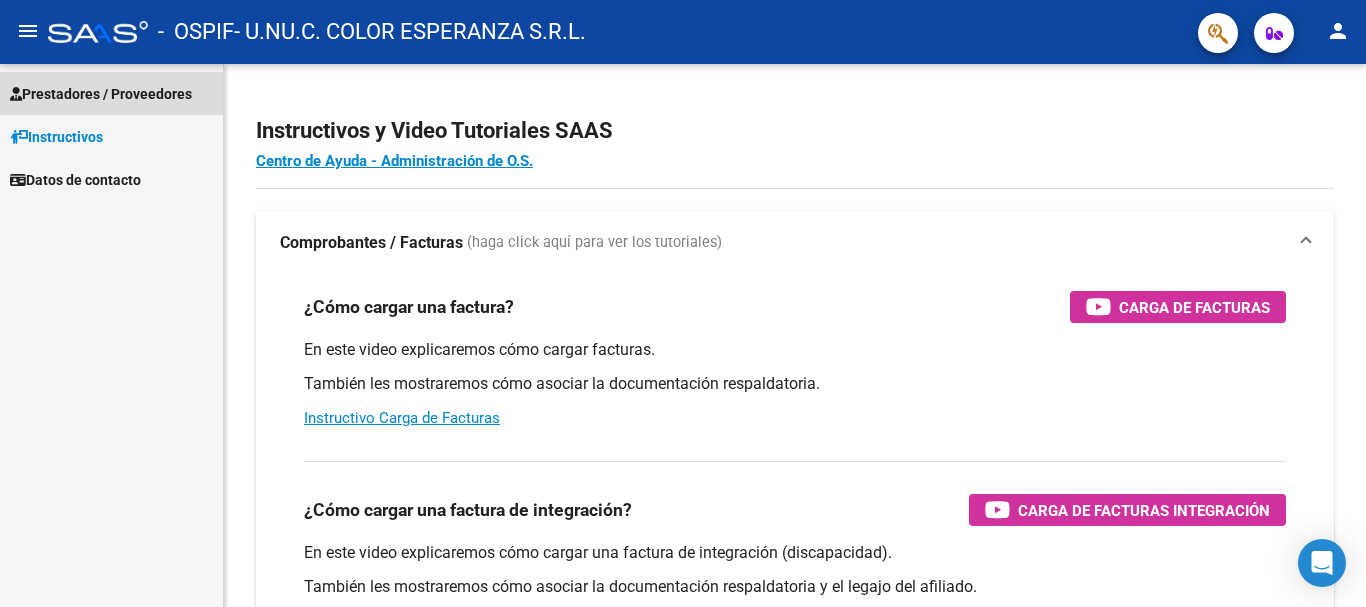 click on "Prestadores / Proveedores" at bounding box center [101, 94] 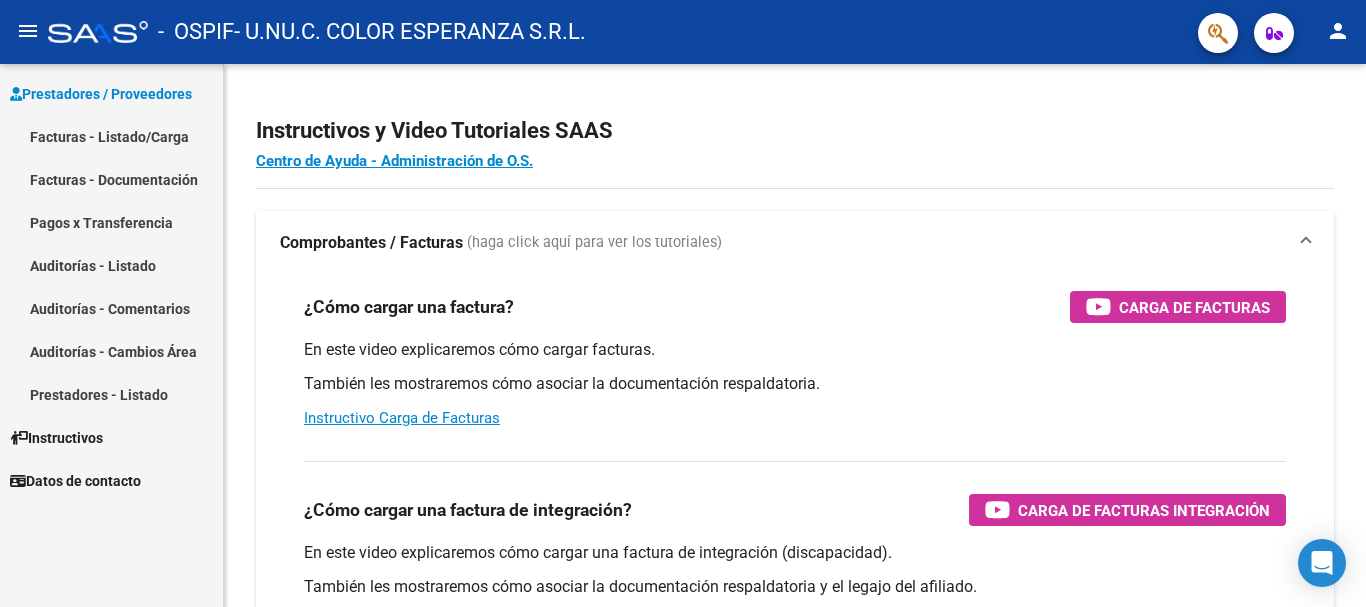 click on "Facturas - Listado/Carga" at bounding box center [111, 136] 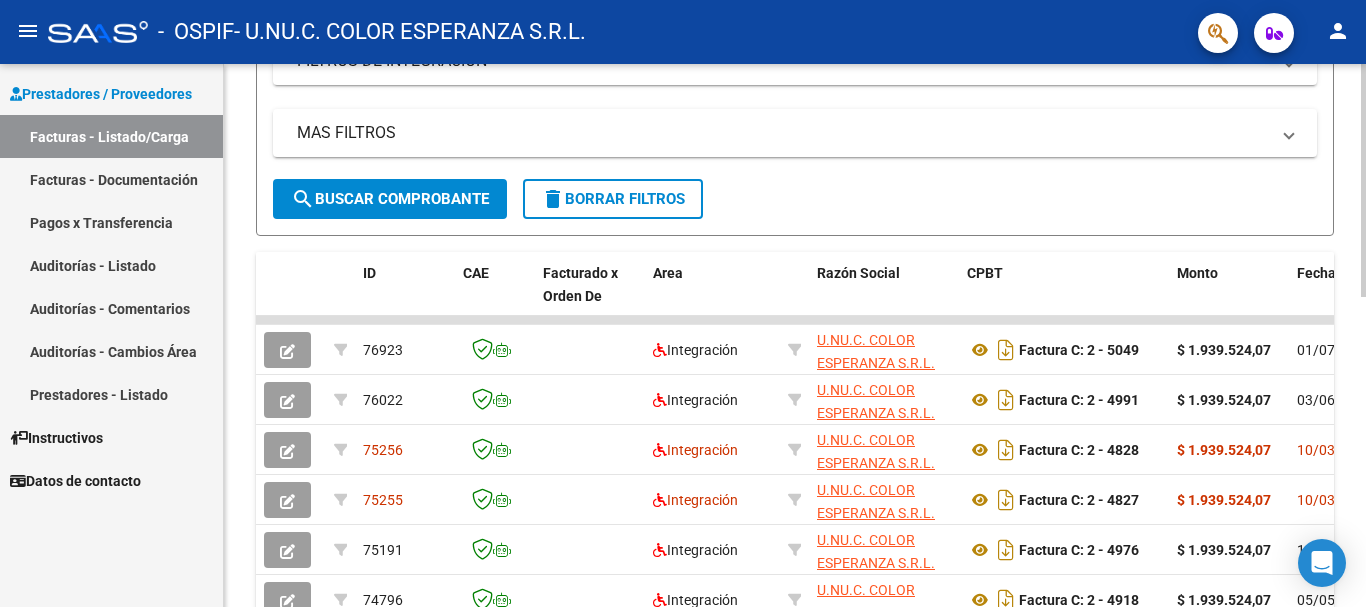 scroll, scrollTop: 400, scrollLeft: 0, axis: vertical 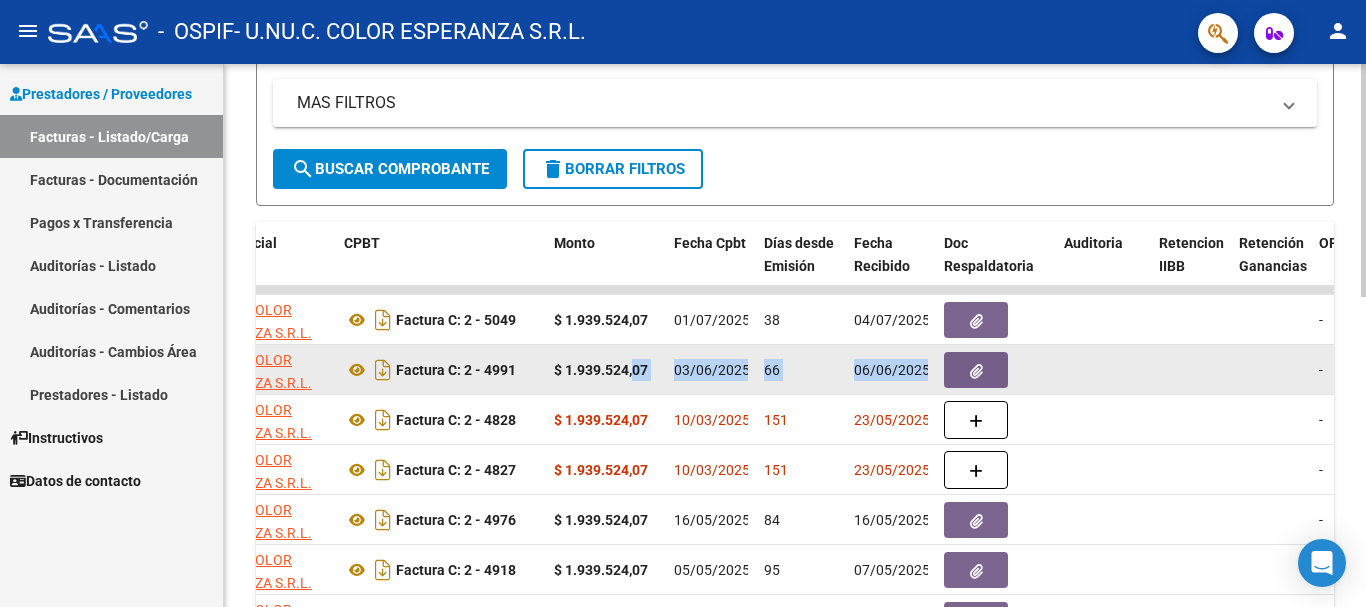 drag, startPoint x: 1255, startPoint y: 371, endPoint x: 1307, endPoint y: 372, distance: 52.009613 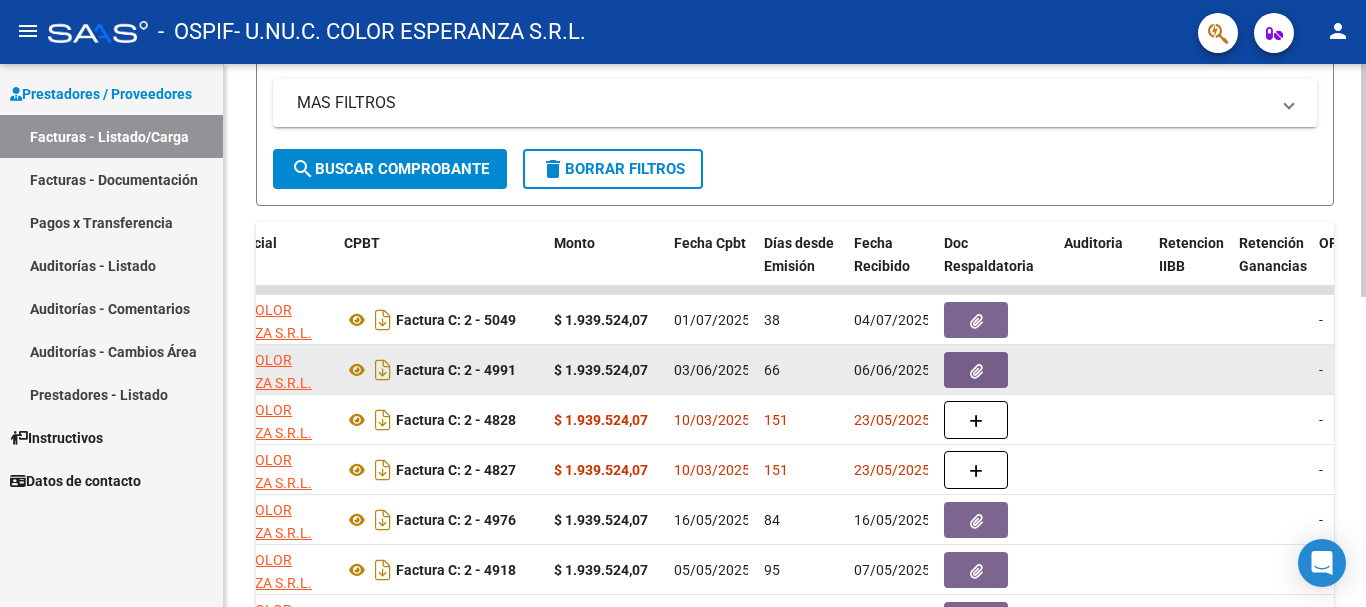 click on "$ 1.939.524,07" 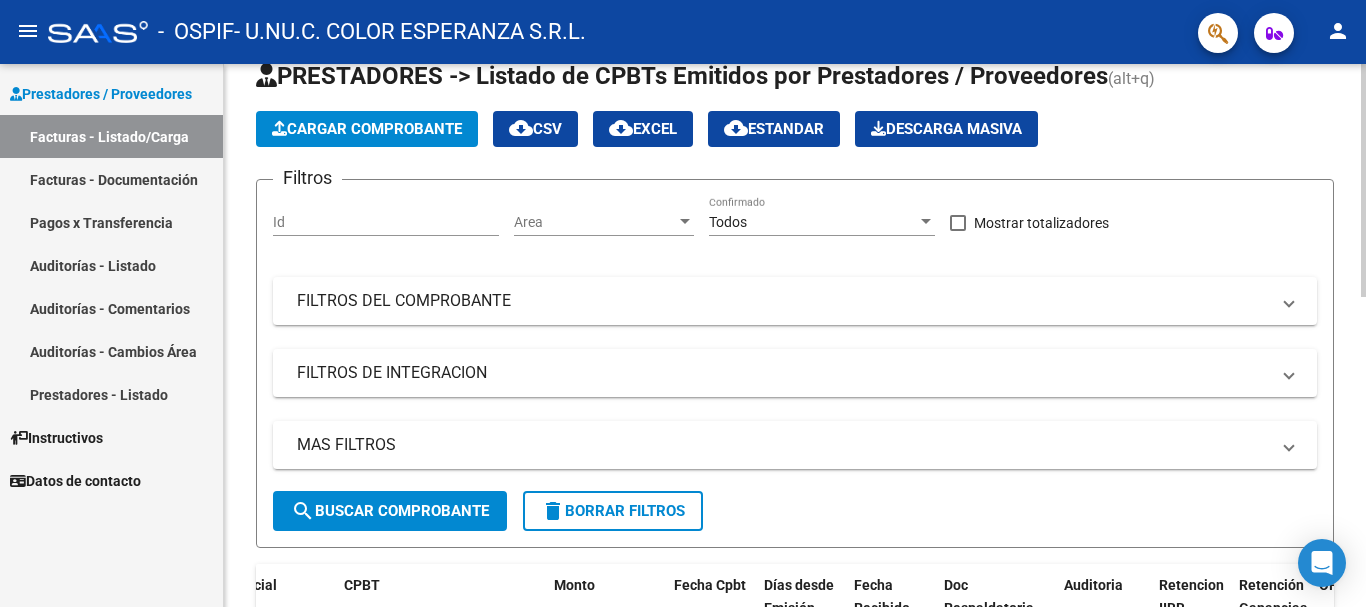scroll, scrollTop: 0, scrollLeft: 0, axis: both 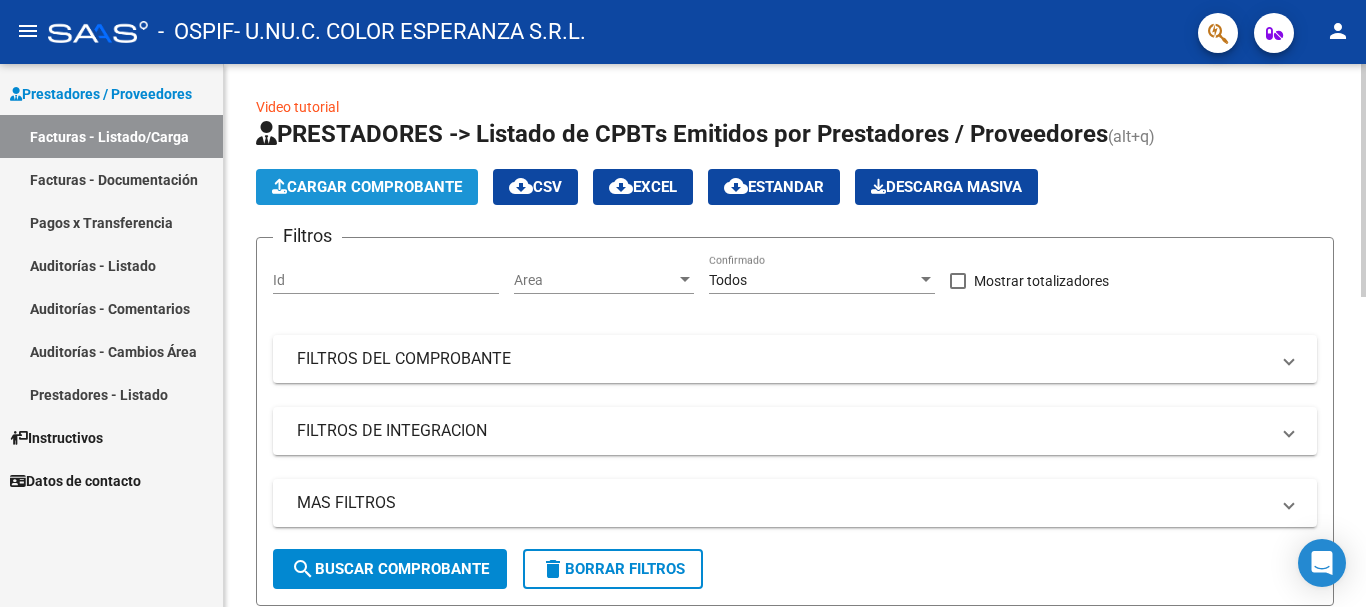 click on "Cargar Comprobante" 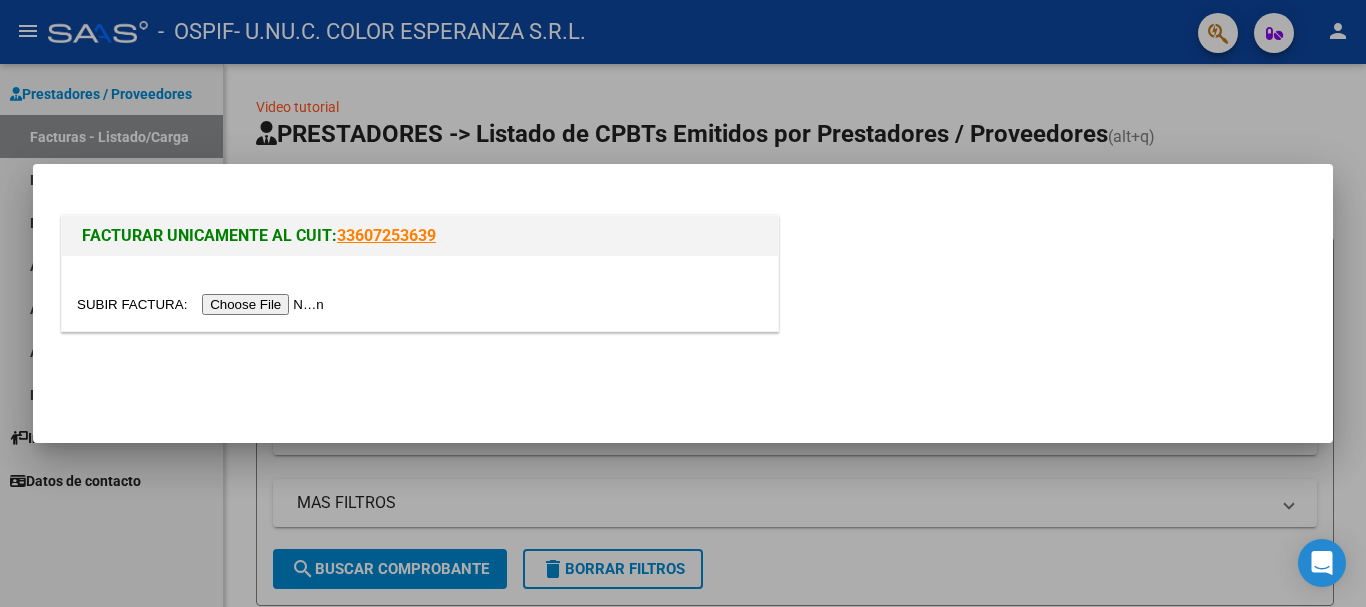 click at bounding box center [203, 304] 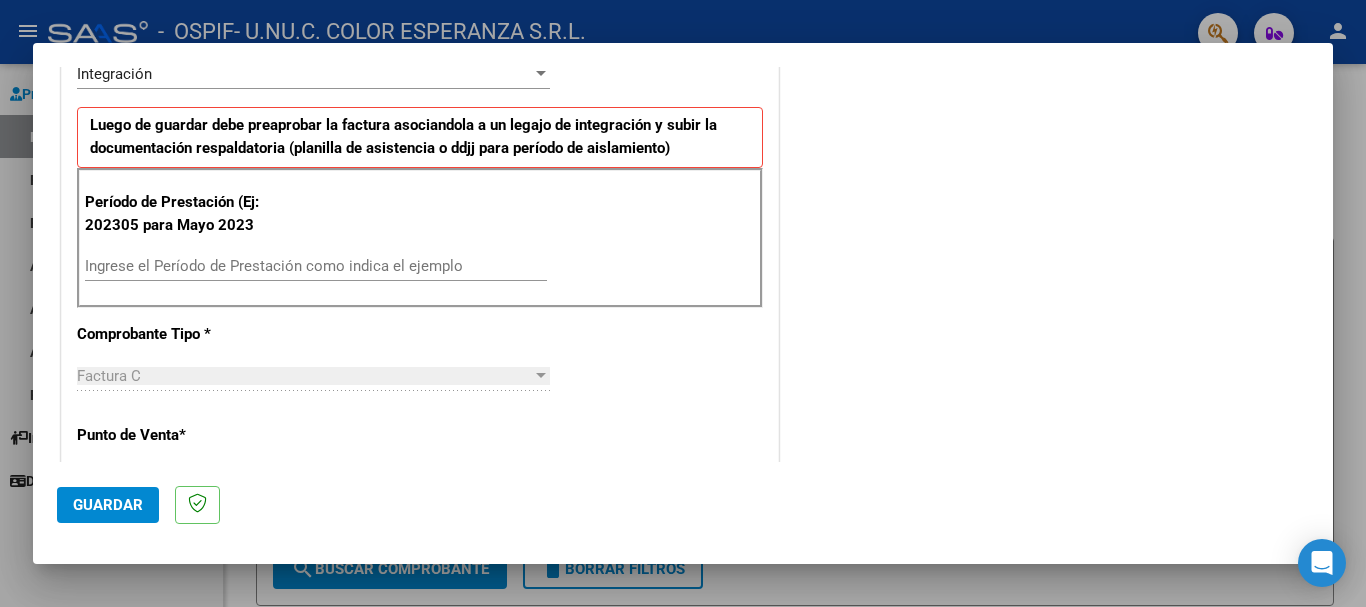 scroll, scrollTop: 500, scrollLeft: 0, axis: vertical 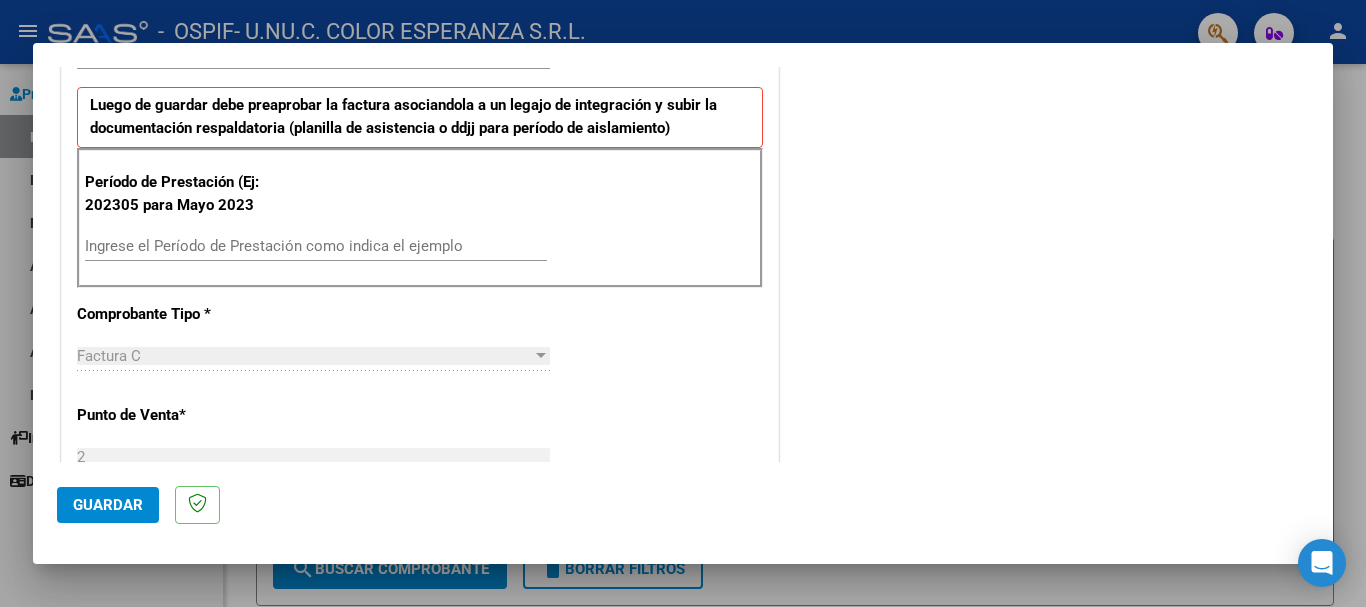 click on "Ingrese el Período de Prestación como indica el ejemplo" at bounding box center (316, 246) 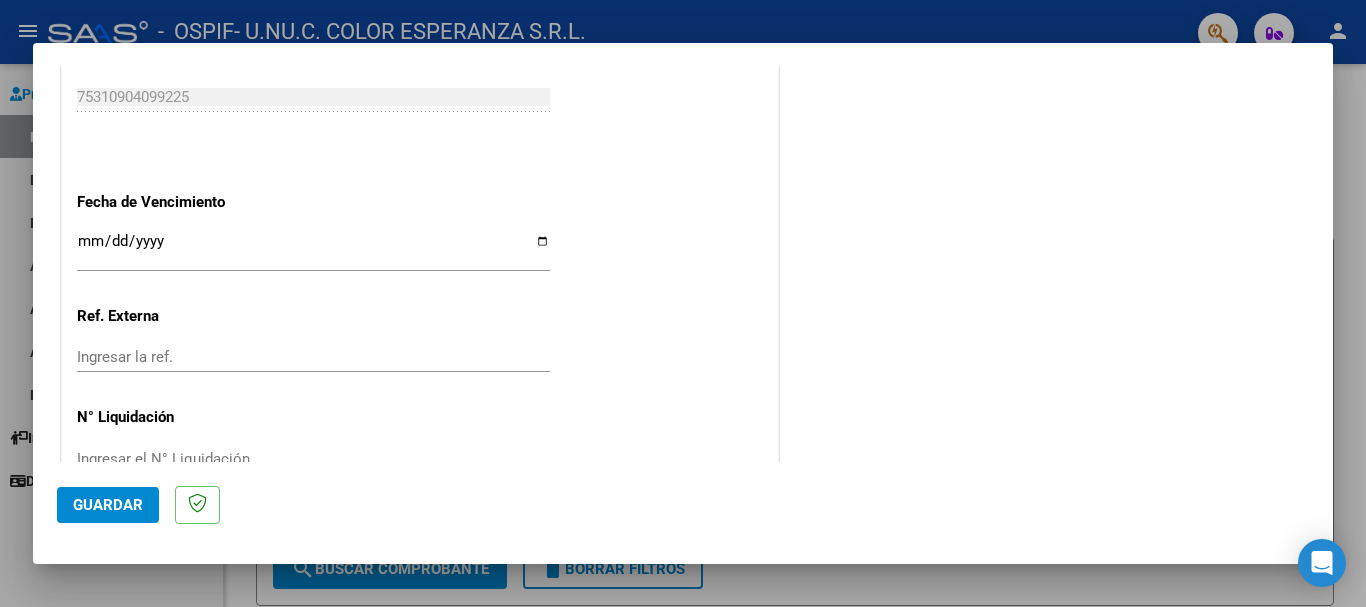 scroll, scrollTop: 1300, scrollLeft: 0, axis: vertical 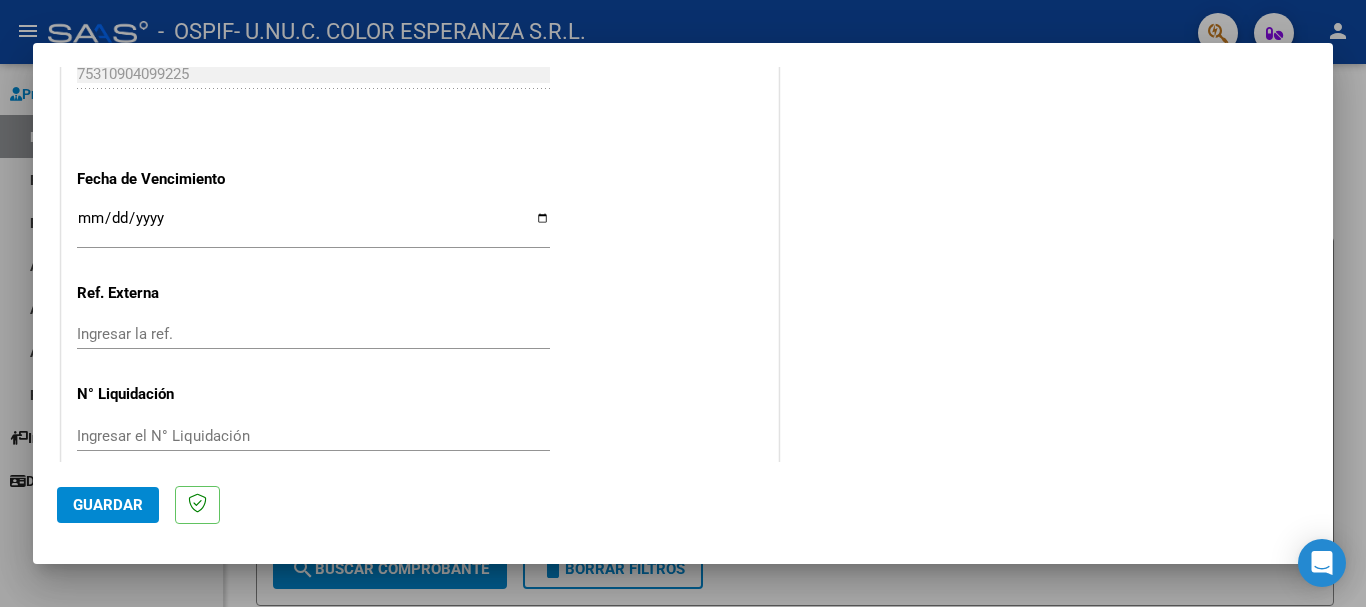 type on "202507" 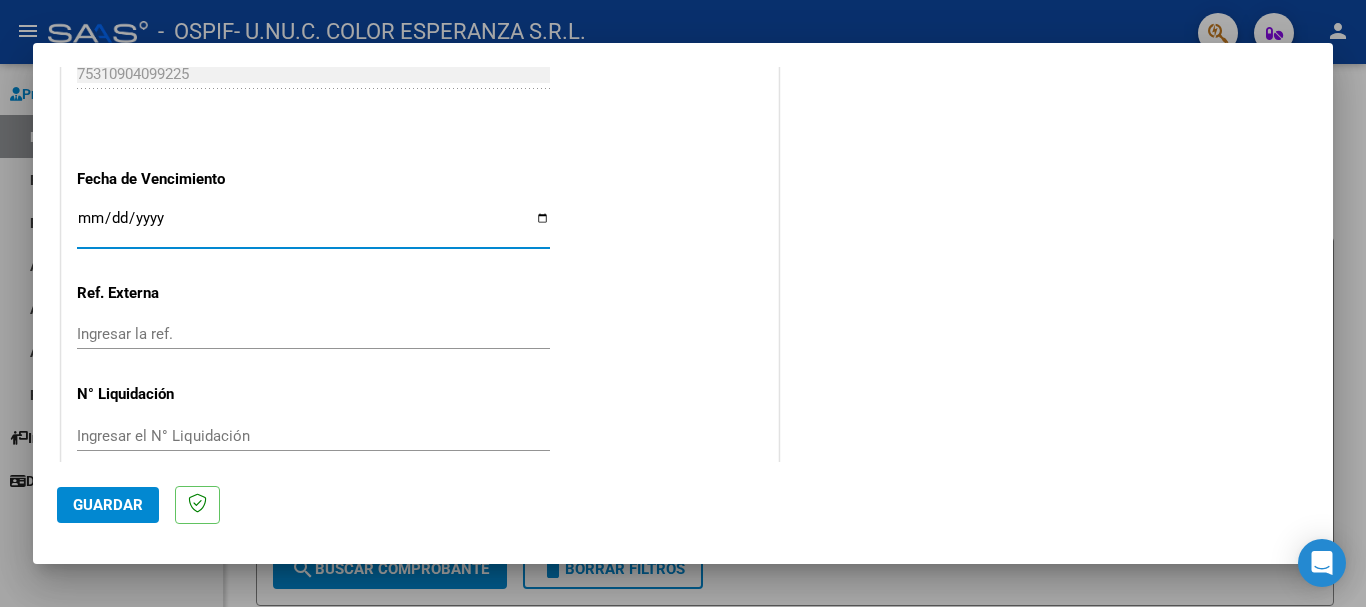 click on "Ingresar la fecha" at bounding box center [313, 226] 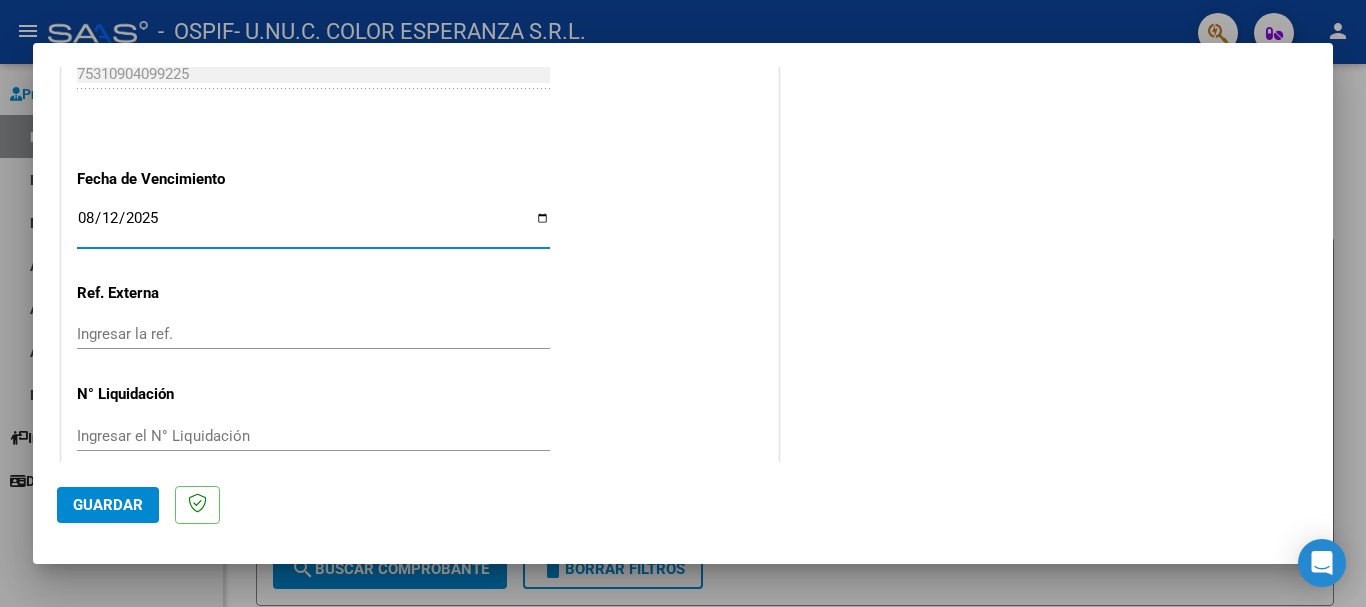 type on "2025-08-12" 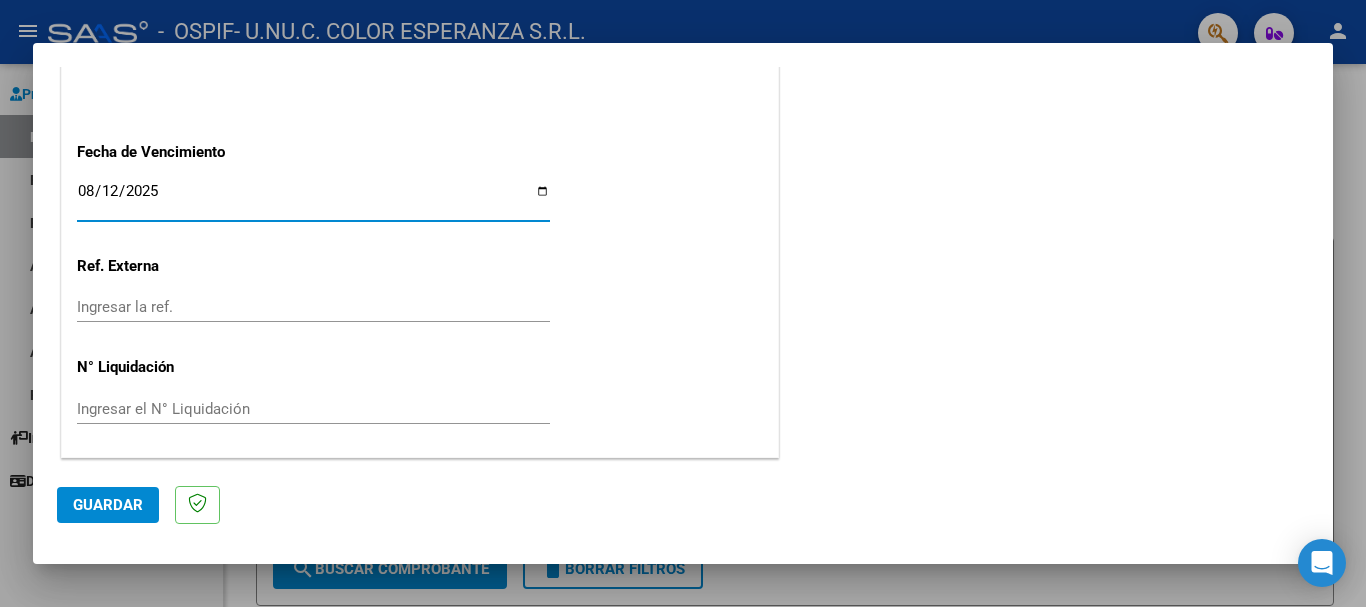 click on "Guardar" 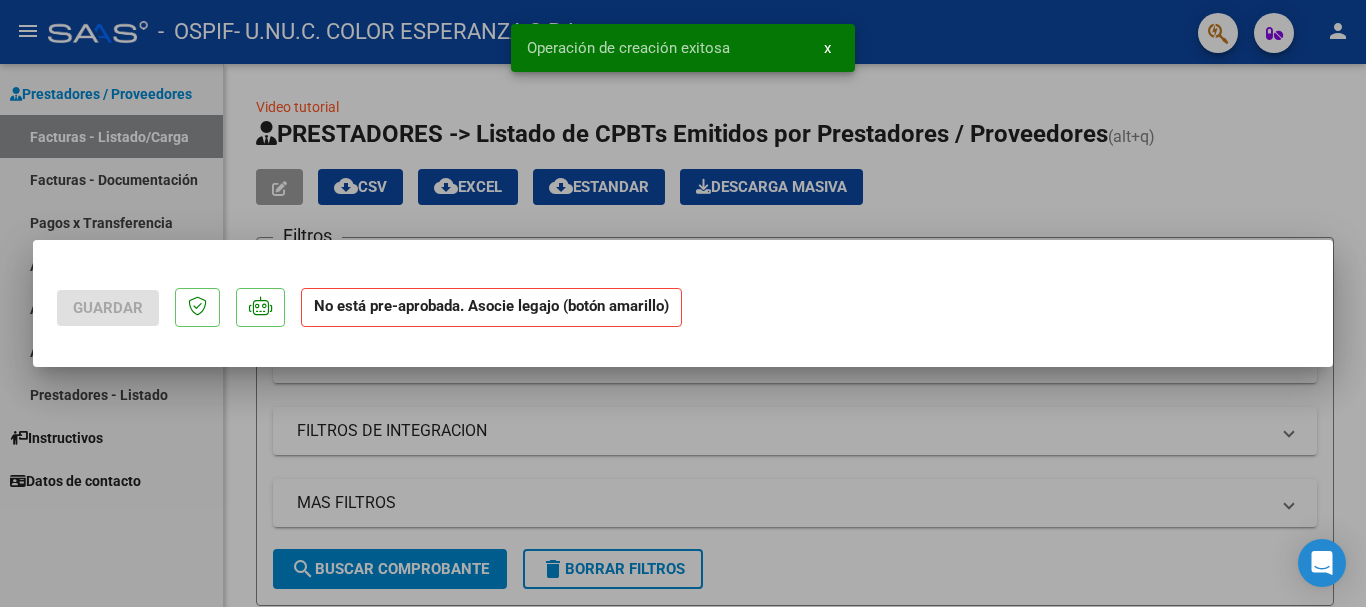 scroll, scrollTop: 0, scrollLeft: 0, axis: both 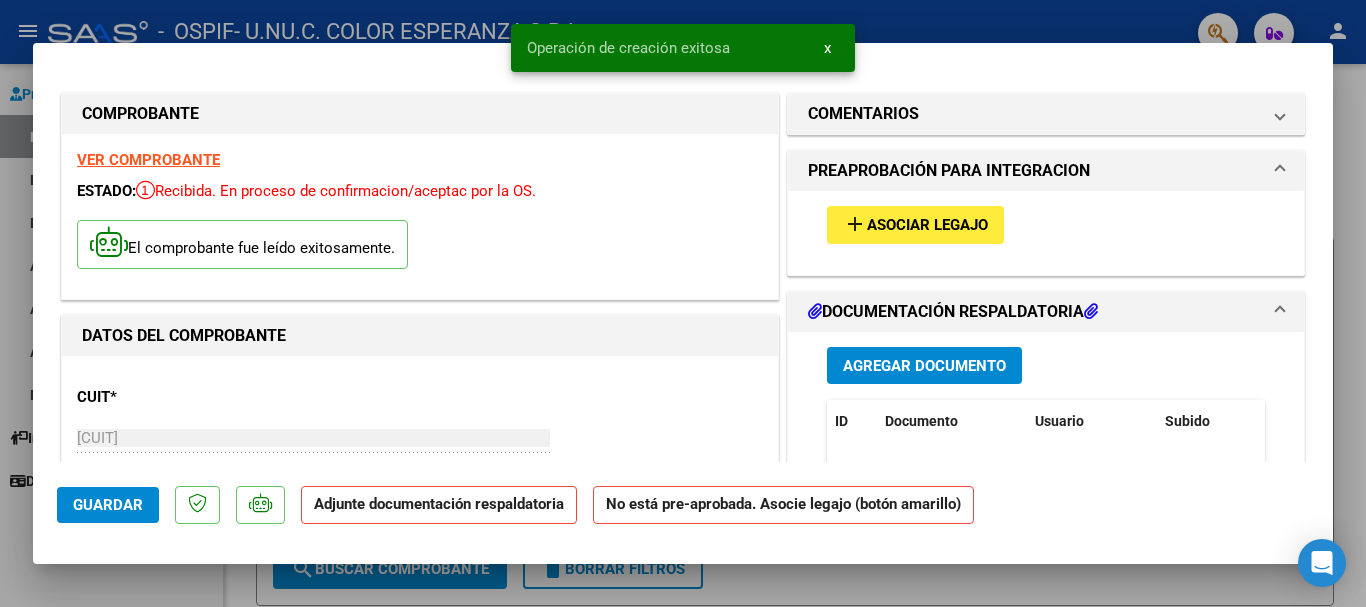 click on "Asociar Legajo" at bounding box center (927, 226) 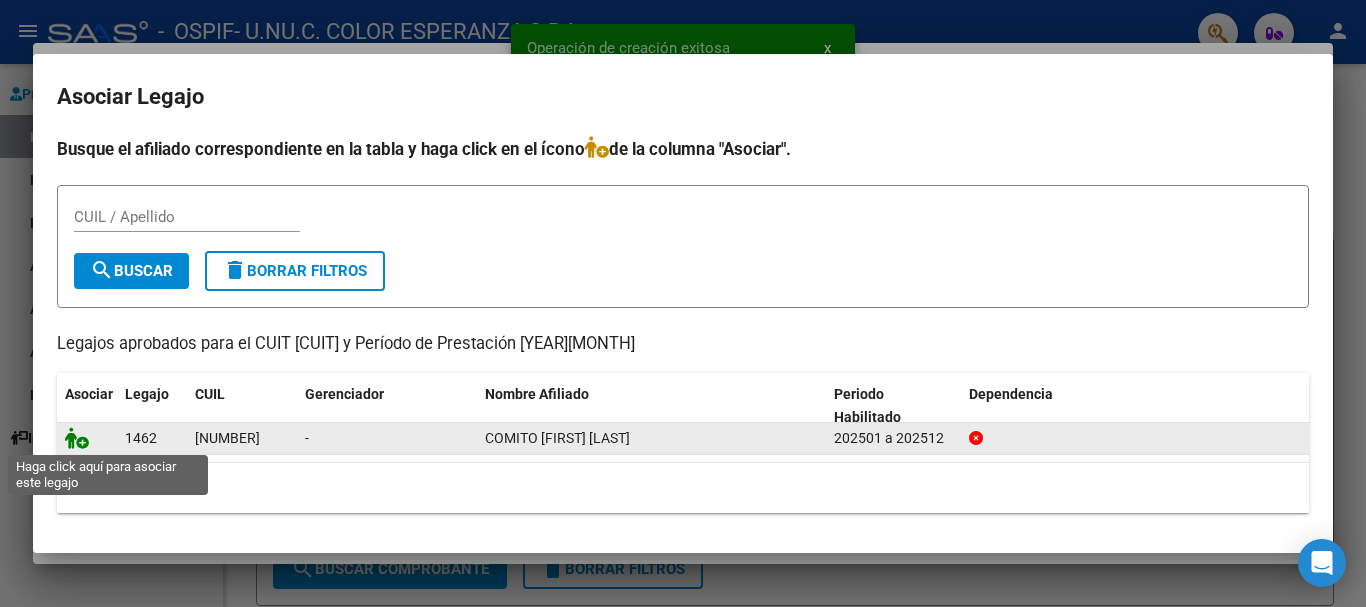 click 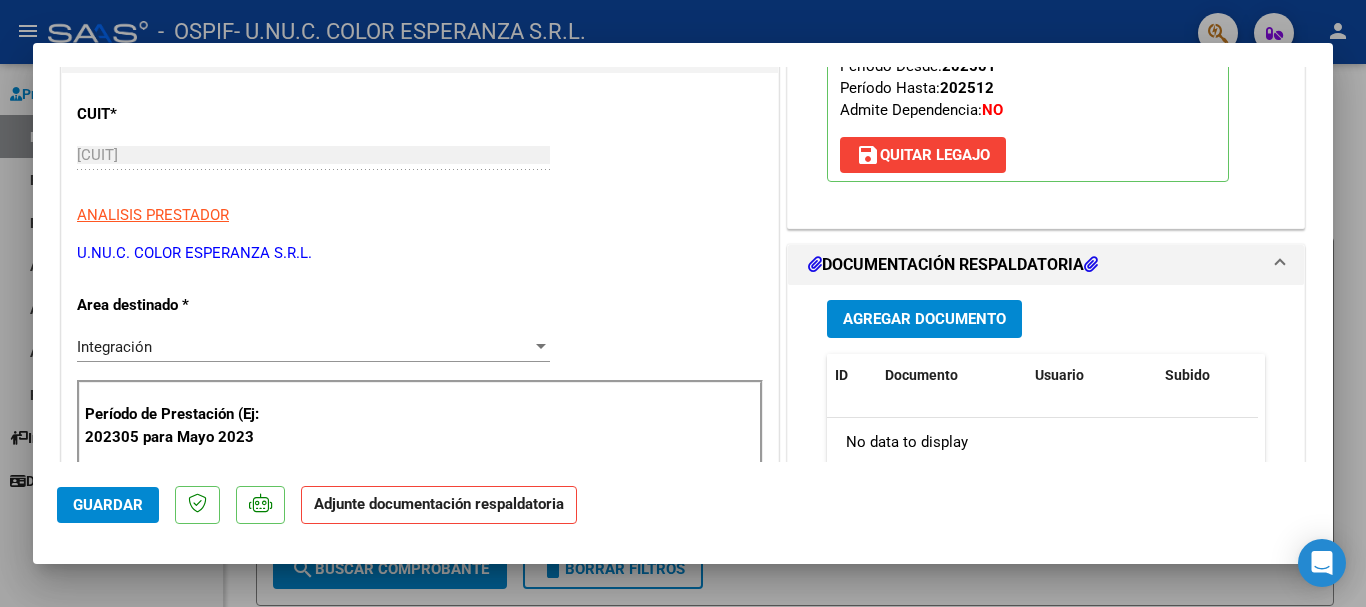 scroll, scrollTop: 300, scrollLeft: 0, axis: vertical 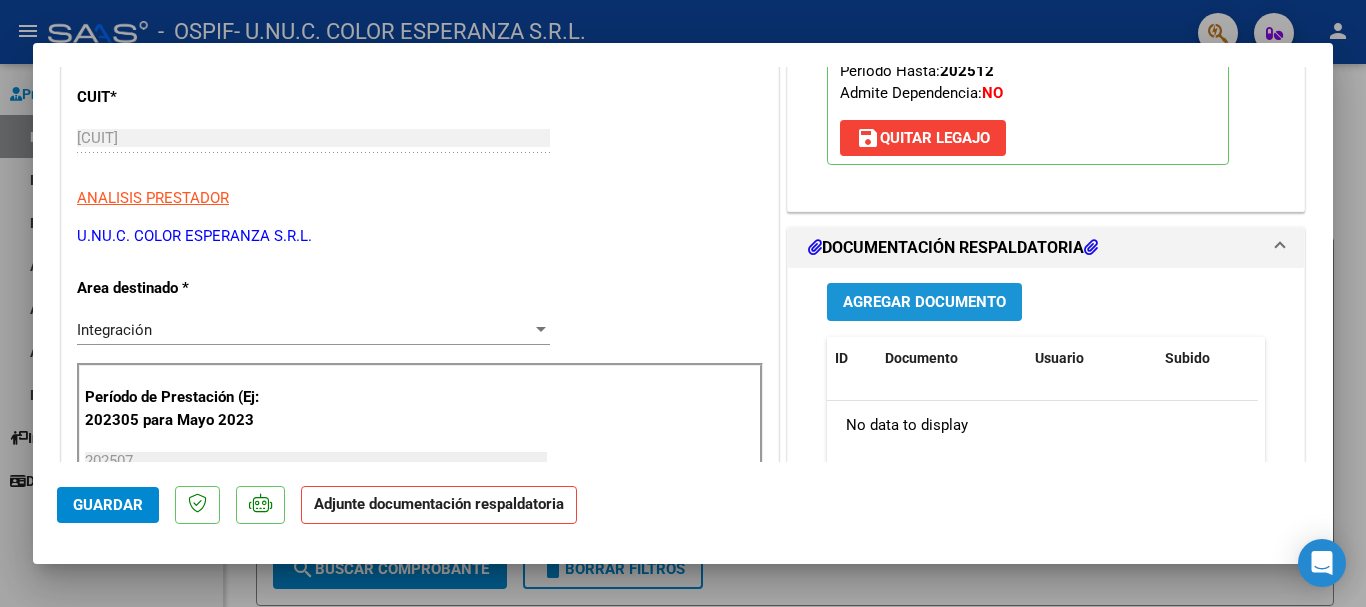 click on "Agregar Documento" at bounding box center (924, 303) 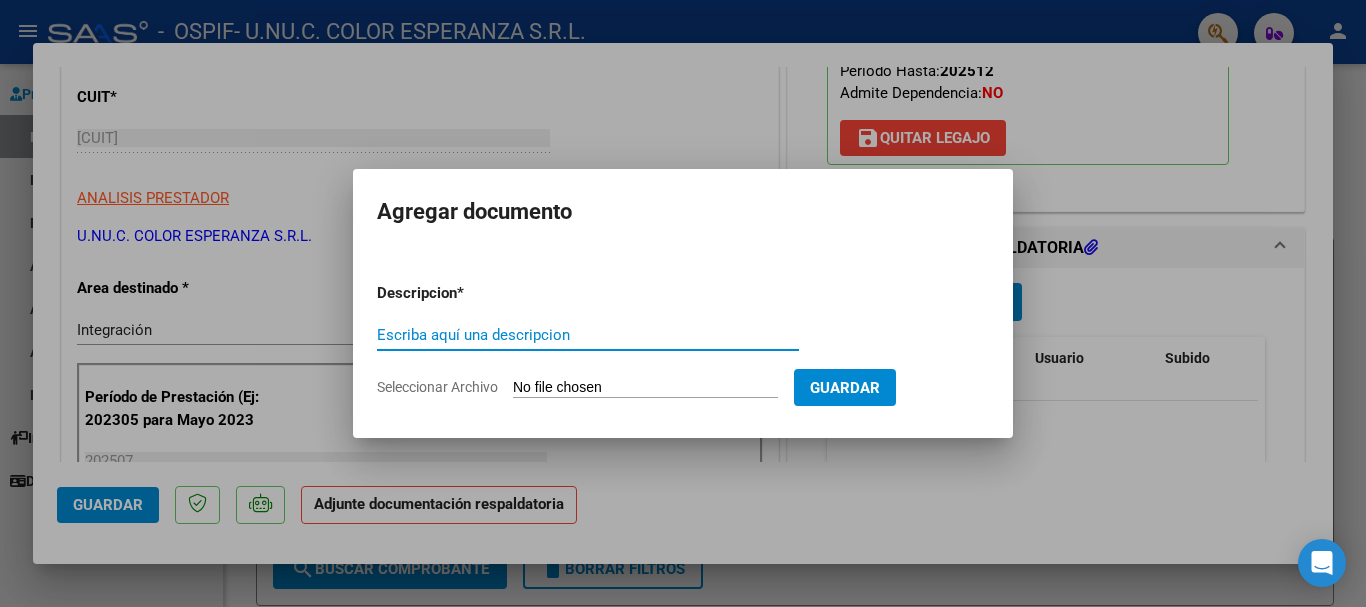click on "Seleccionar Archivo" 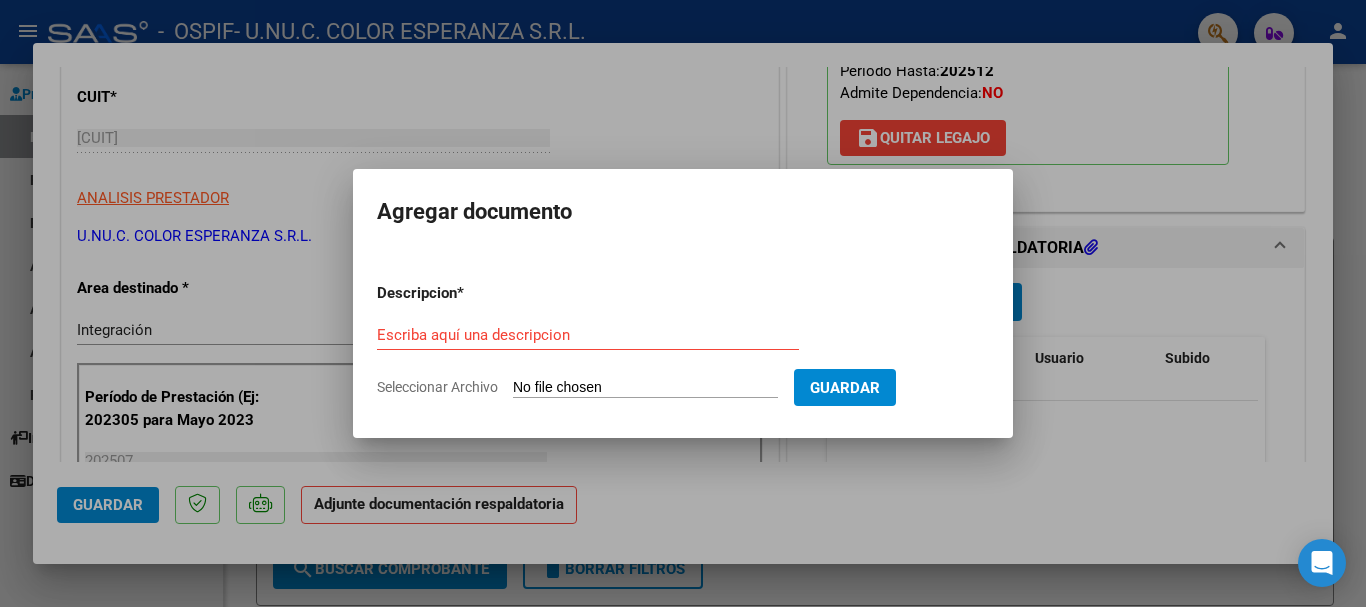type on "C:\fakepath\COMITO Julieta - Evaluación semestral 1- 2025 OSPIF.pdf" 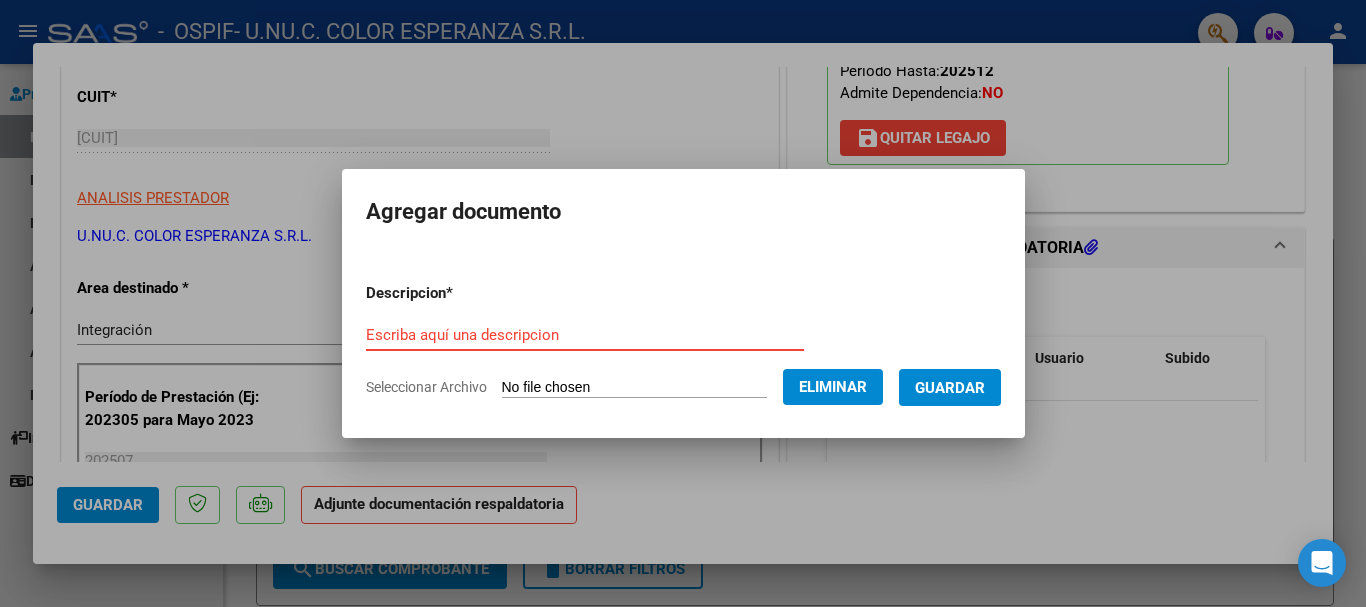 click on "Escriba aquí una descripcion" at bounding box center [585, 335] 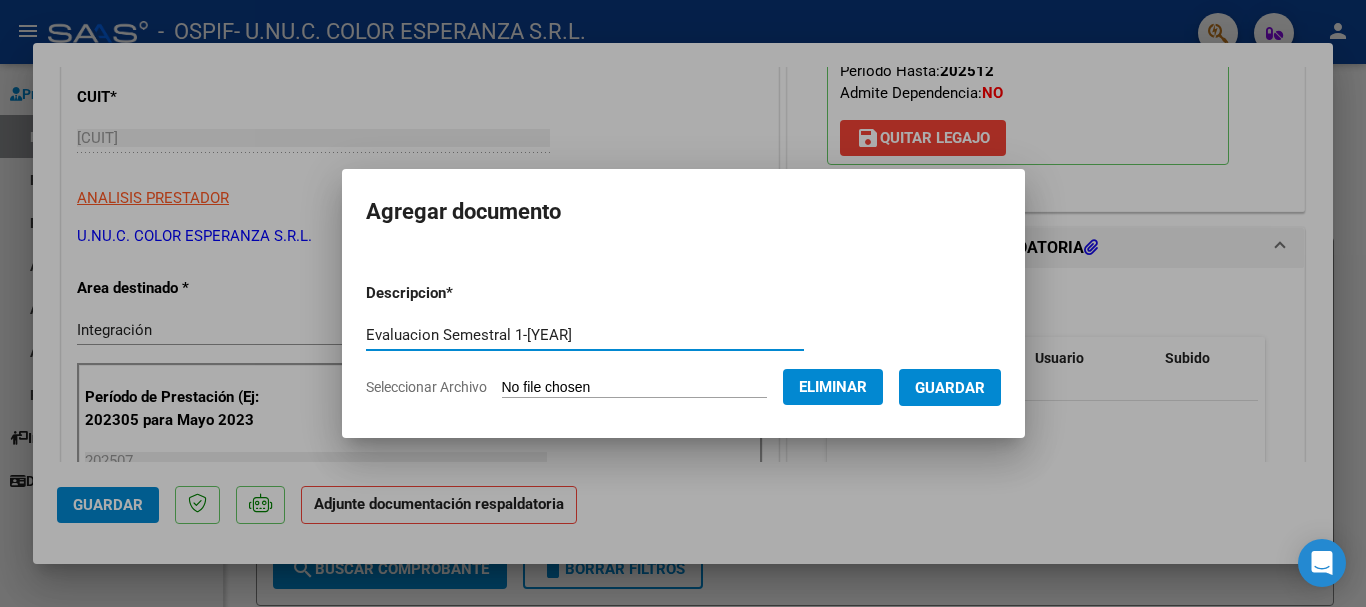 type on "Evaluacion Semestral 1-2025" 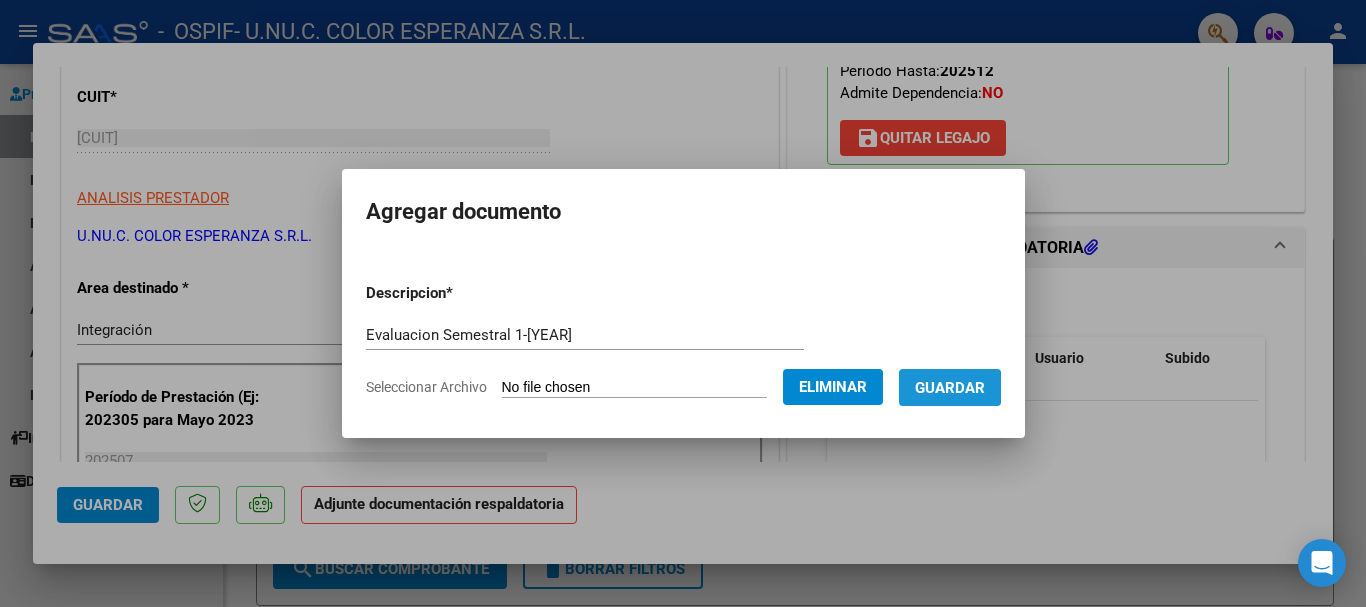 click on "Guardar" at bounding box center [950, 388] 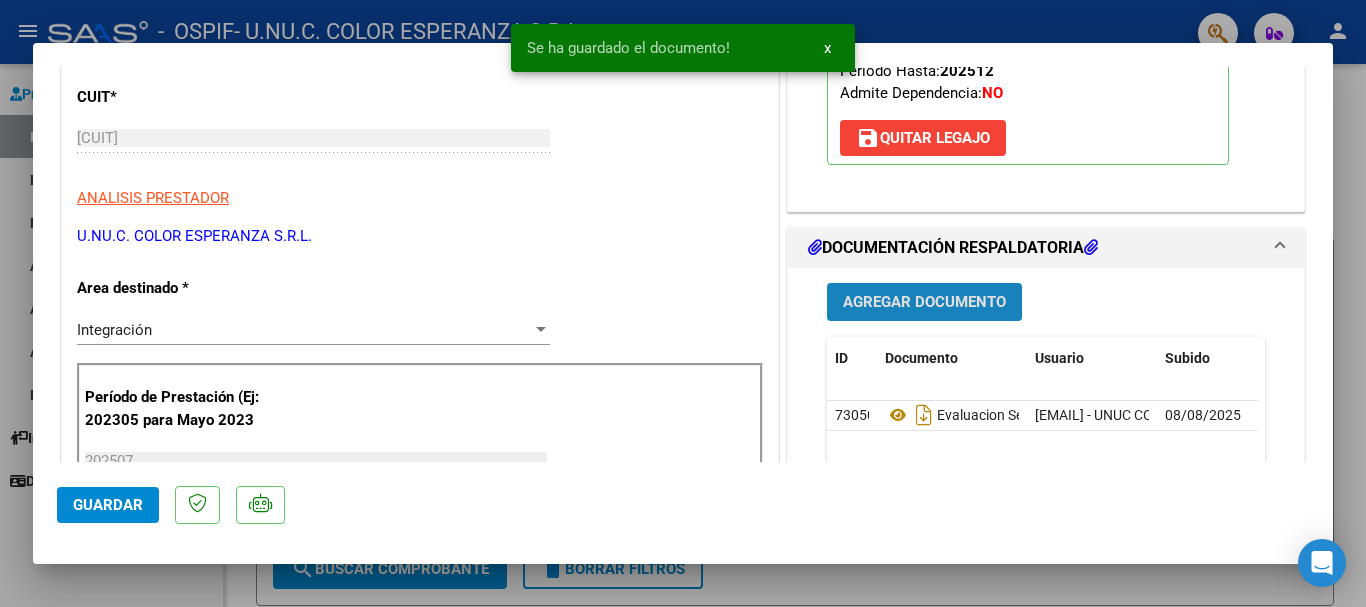 click on "Agregar Documento" at bounding box center (924, 303) 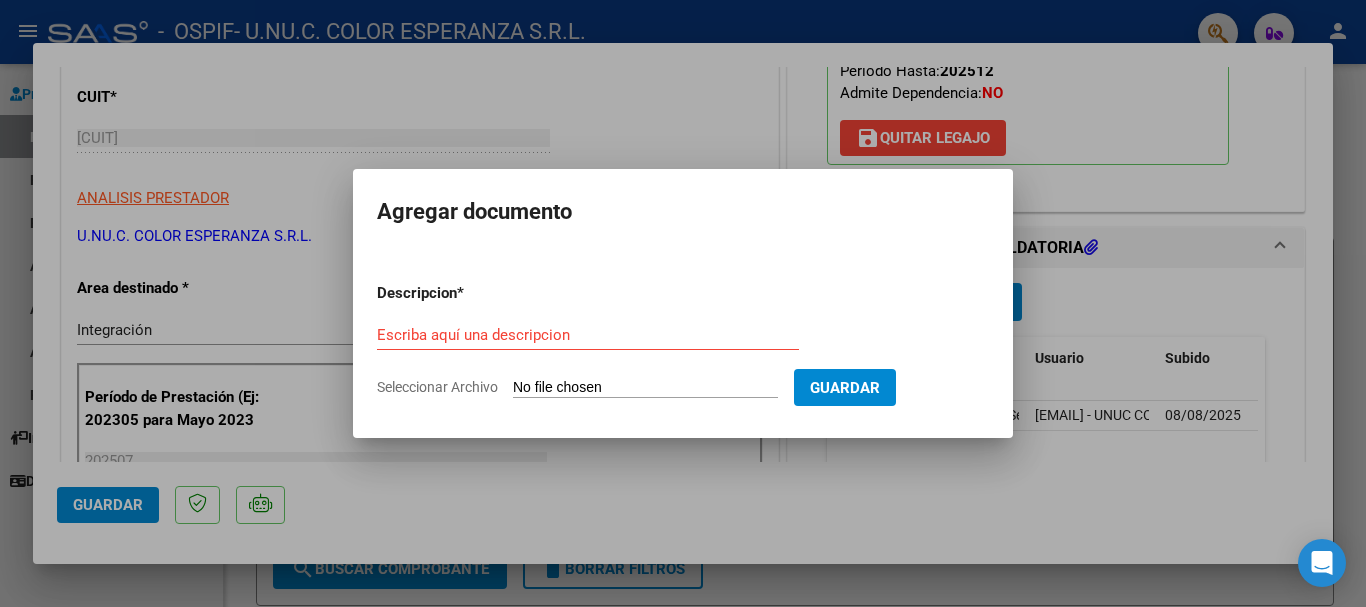 click on "Seleccionar Archivo" 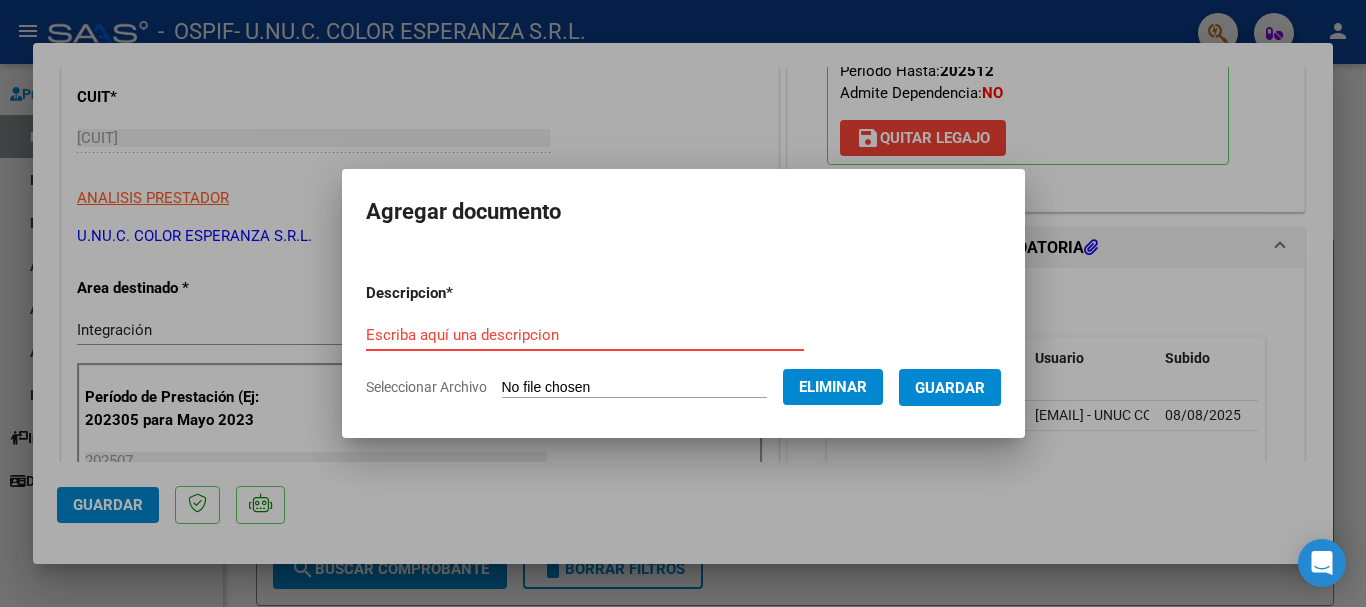 click on "Escriba aquí una descripcion" at bounding box center [585, 335] 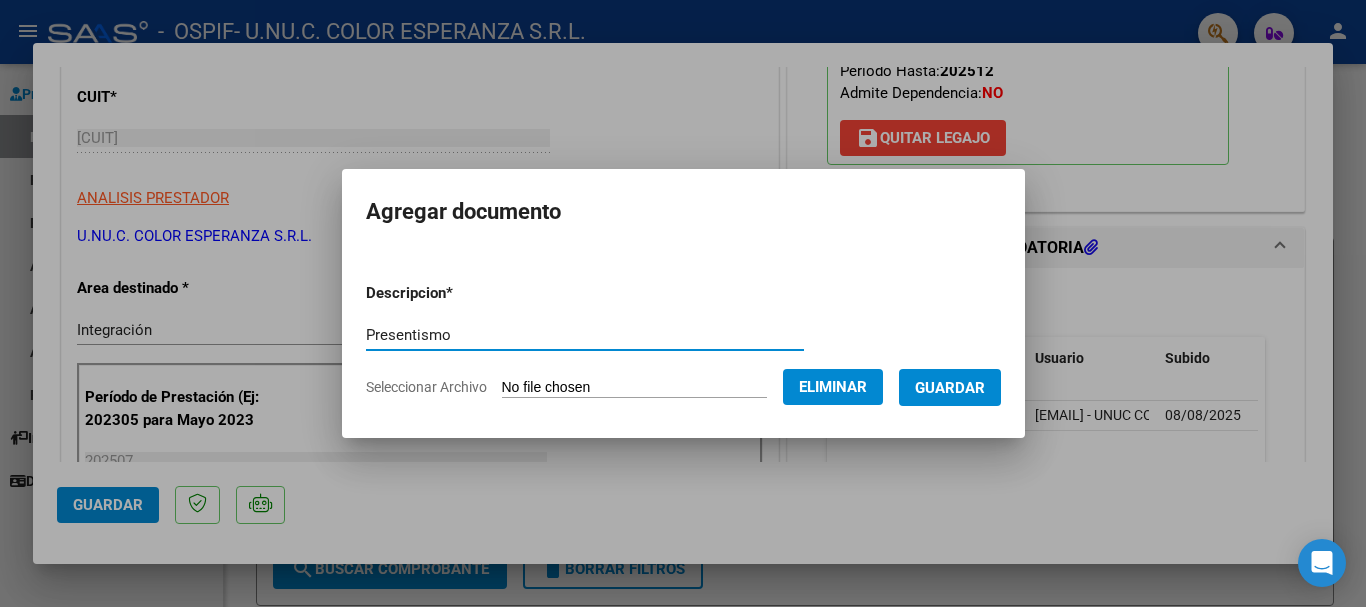 type on "Presentismo" 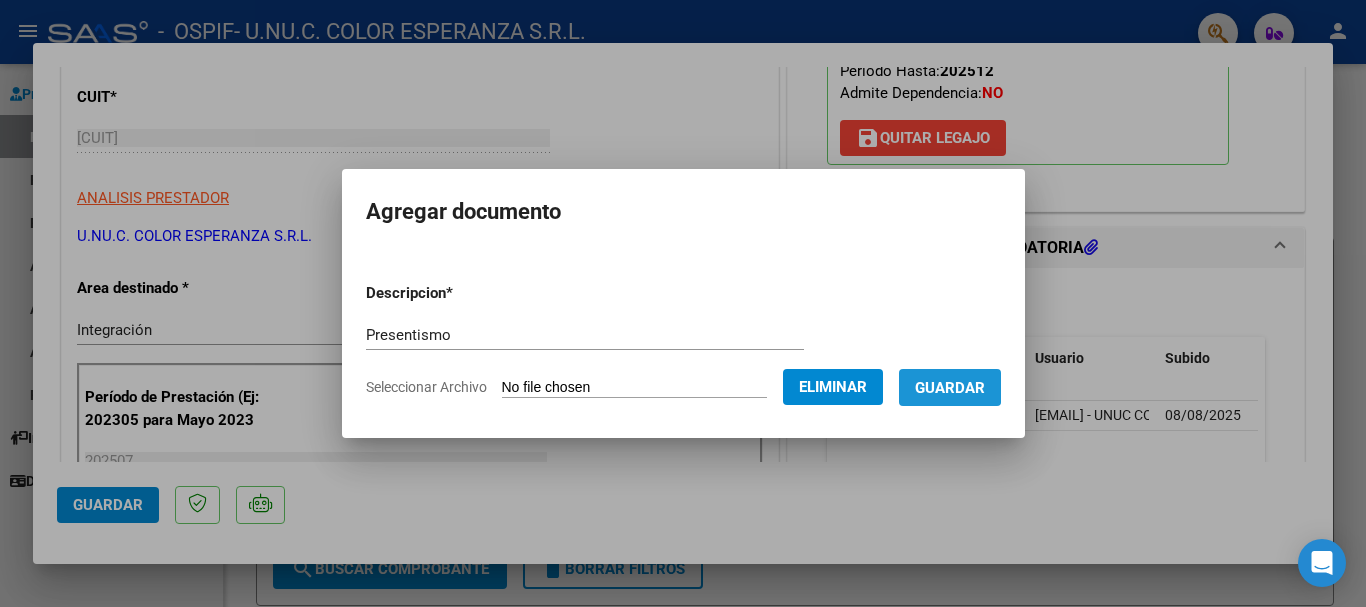 click on "Guardar" at bounding box center [950, 388] 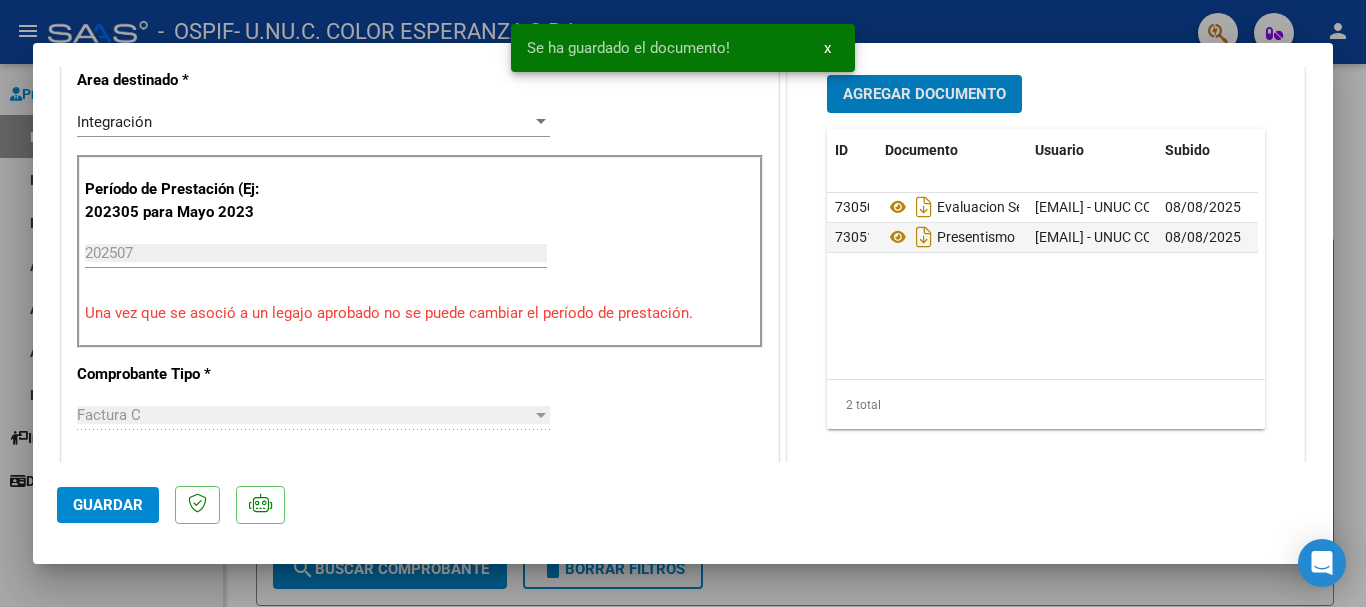 scroll, scrollTop: 600, scrollLeft: 0, axis: vertical 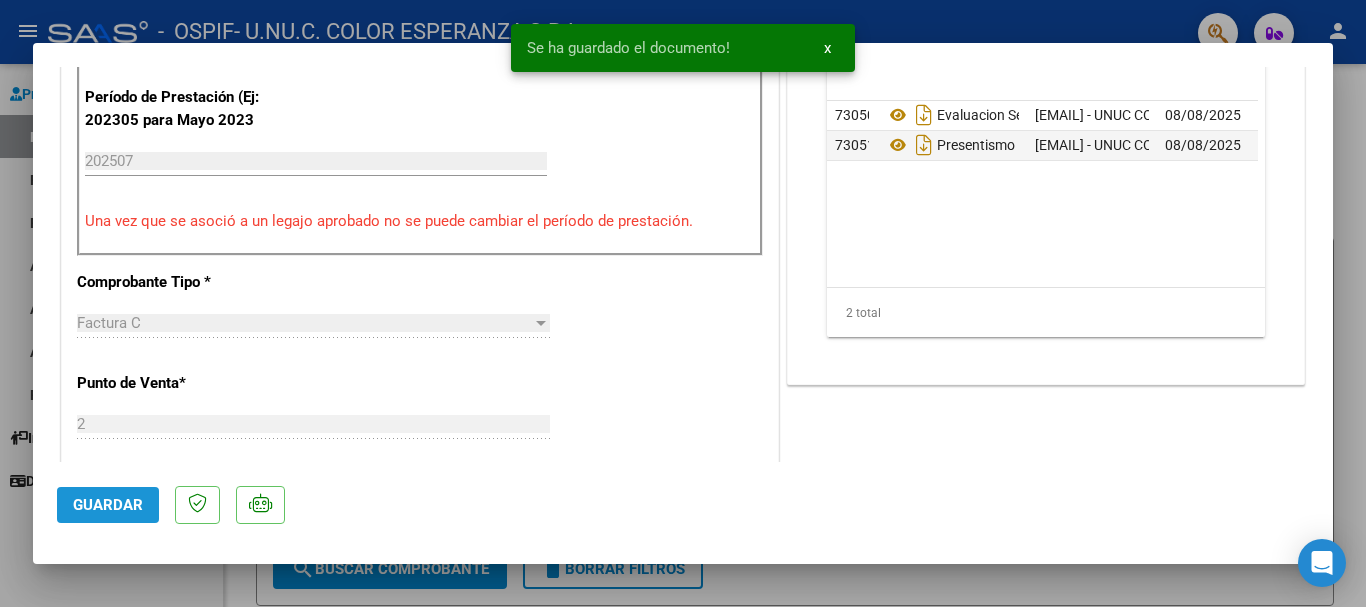 click on "Guardar" 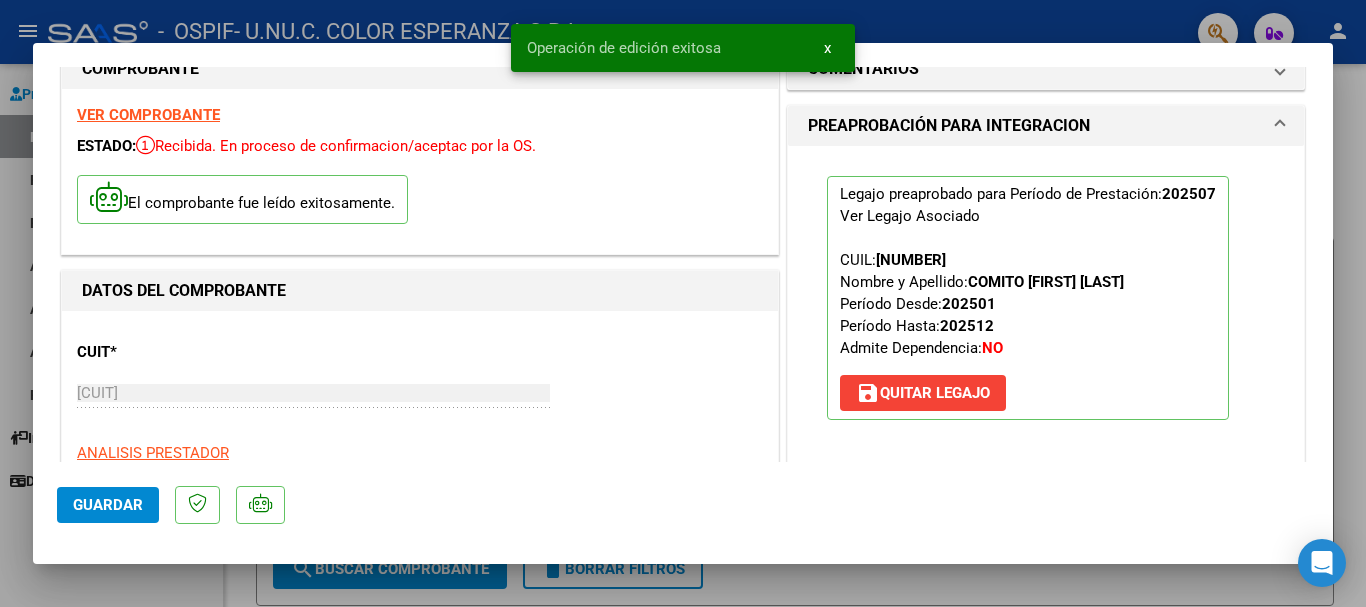 scroll, scrollTop: 0, scrollLeft: 0, axis: both 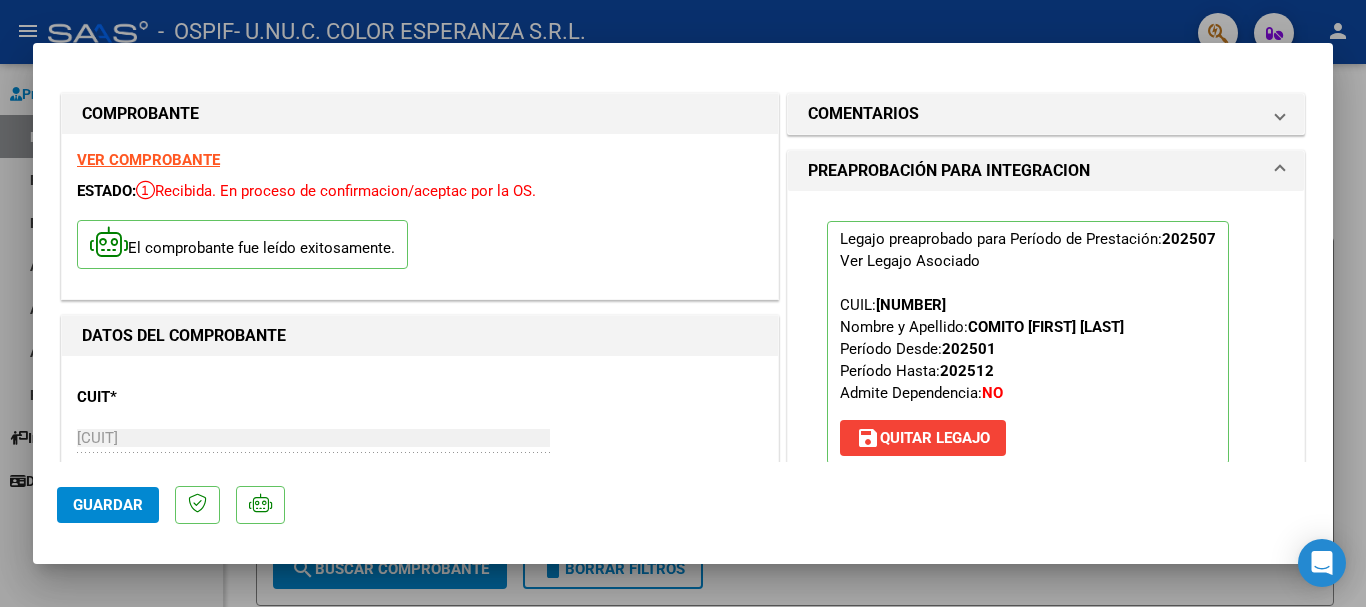 click at bounding box center (683, 303) 